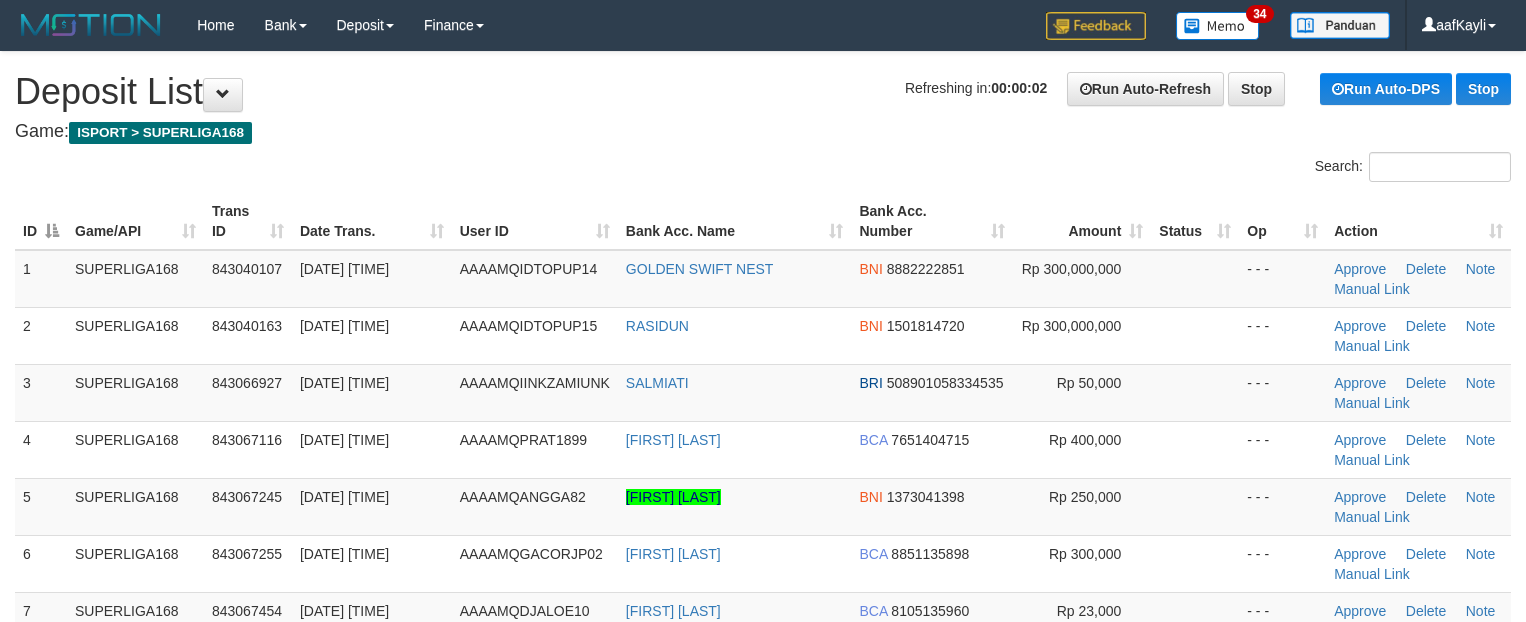 scroll, scrollTop: 0, scrollLeft: 0, axis: both 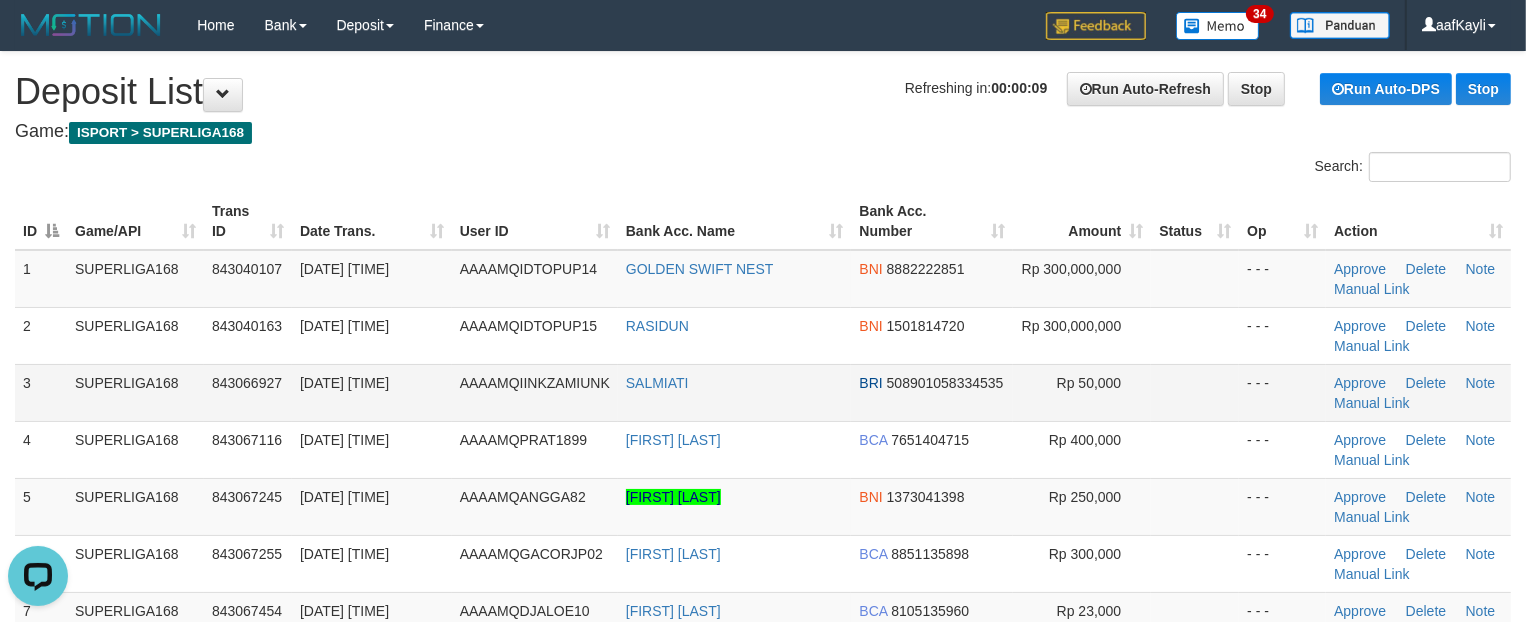 click at bounding box center (1195, 392) 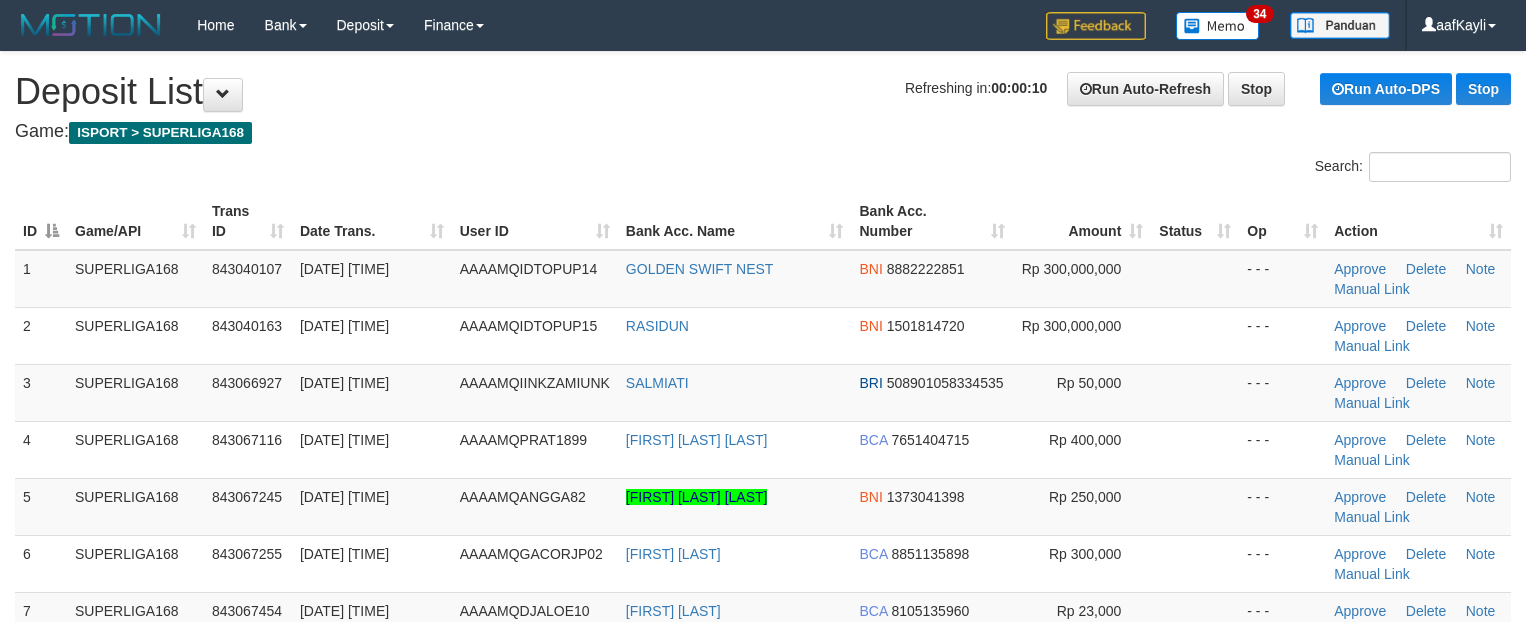 scroll, scrollTop: 0, scrollLeft: 0, axis: both 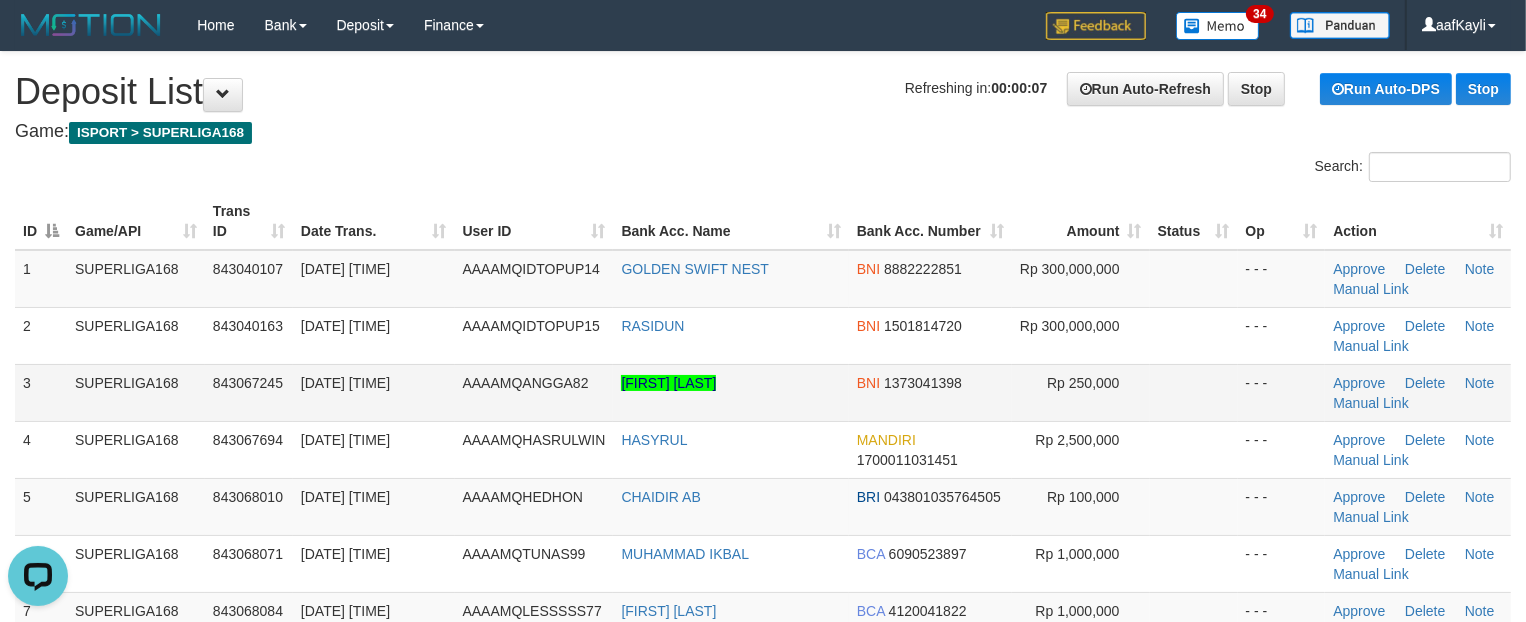 click at bounding box center (1194, 392) 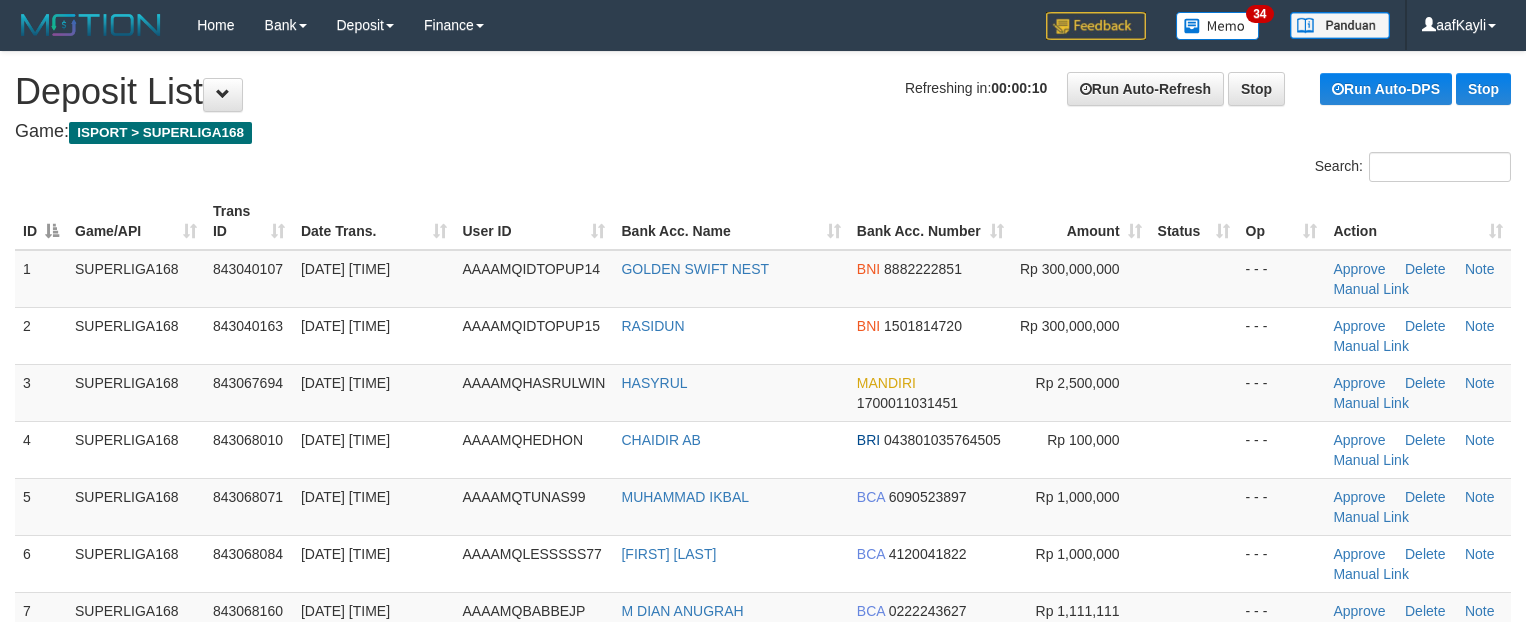 scroll, scrollTop: 0, scrollLeft: 0, axis: both 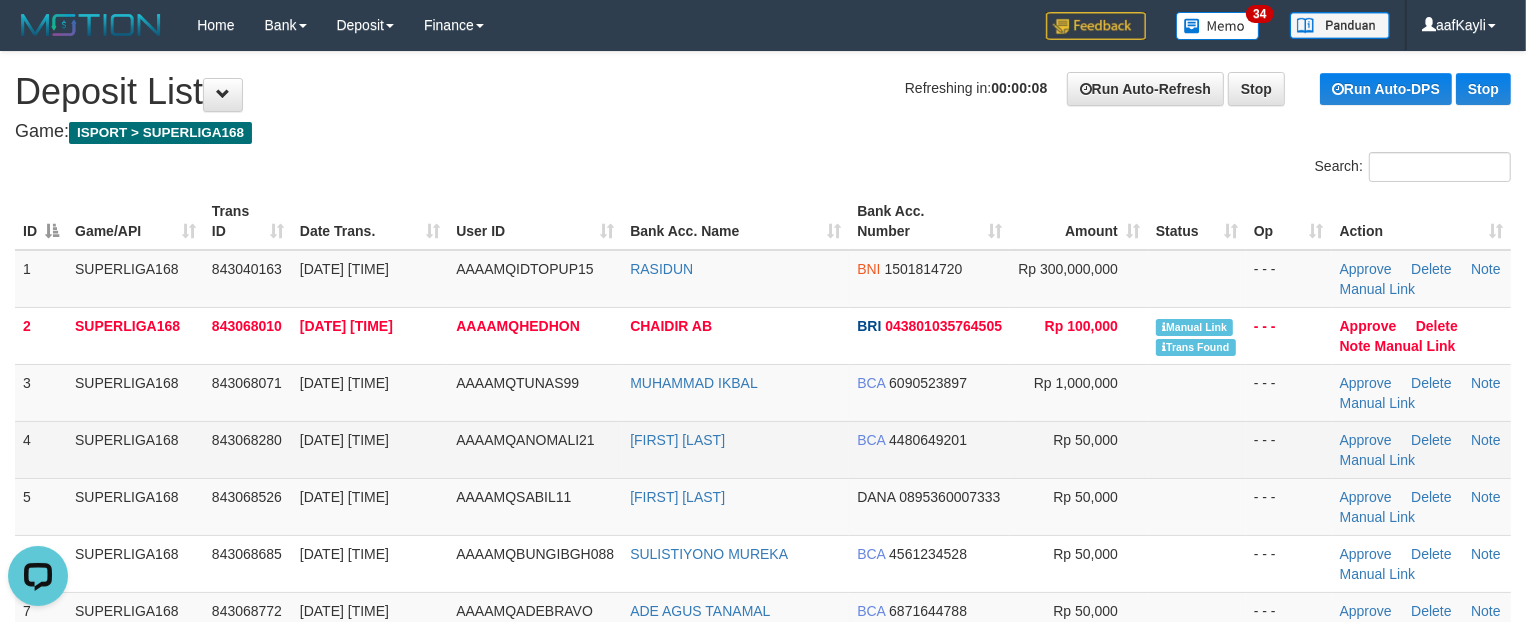 click at bounding box center [1197, 449] 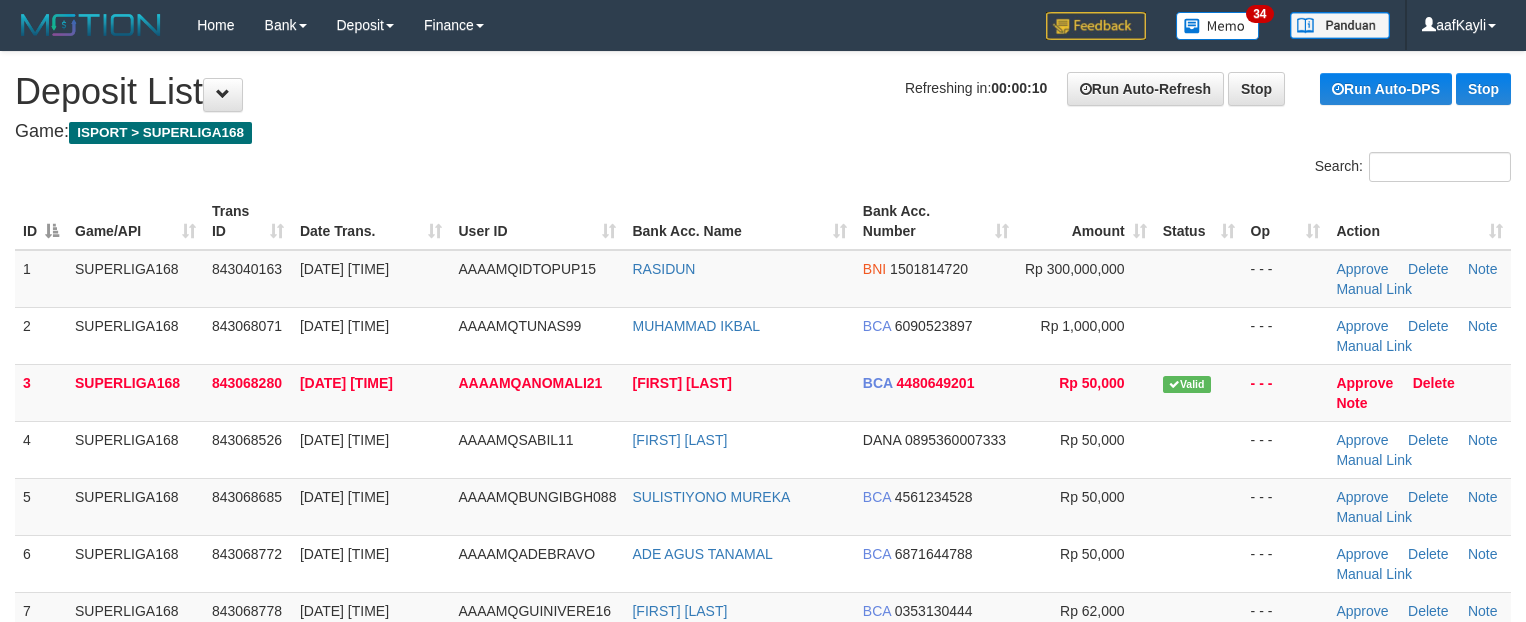 scroll, scrollTop: 0, scrollLeft: 0, axis: both 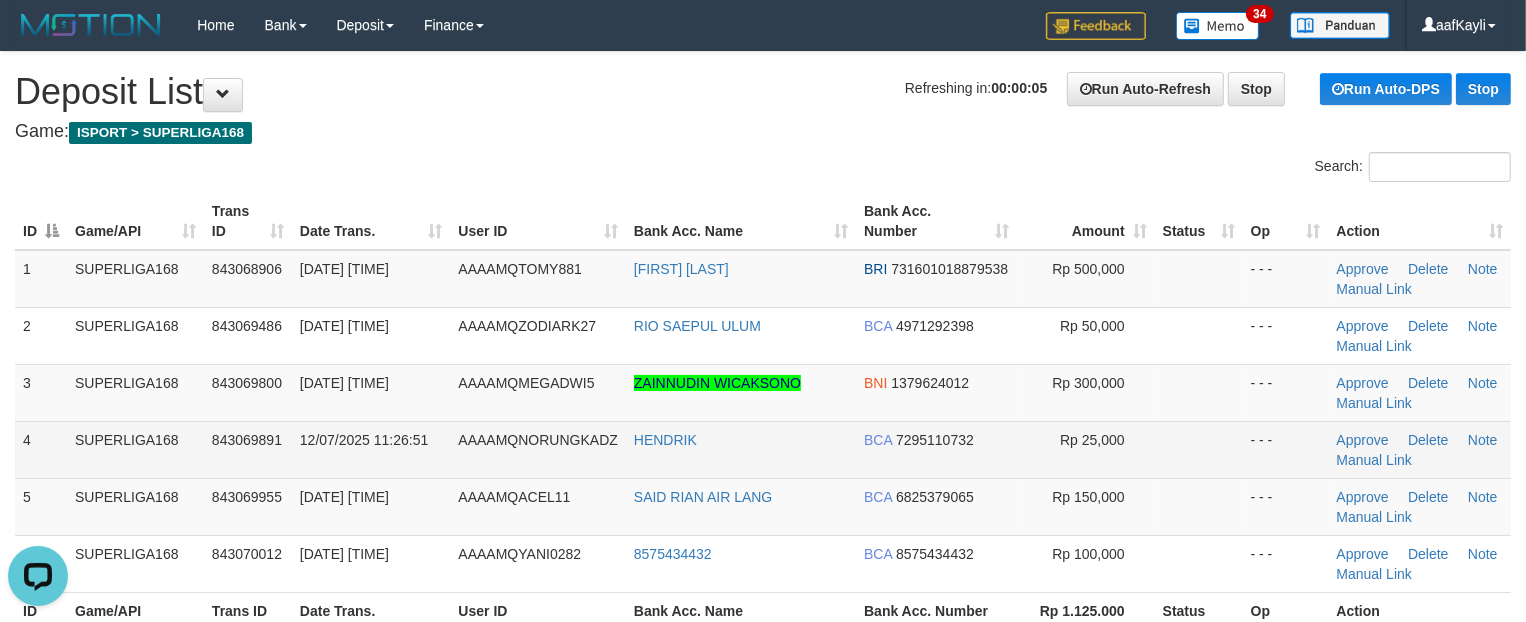 click at bounding box center [1199, 449] 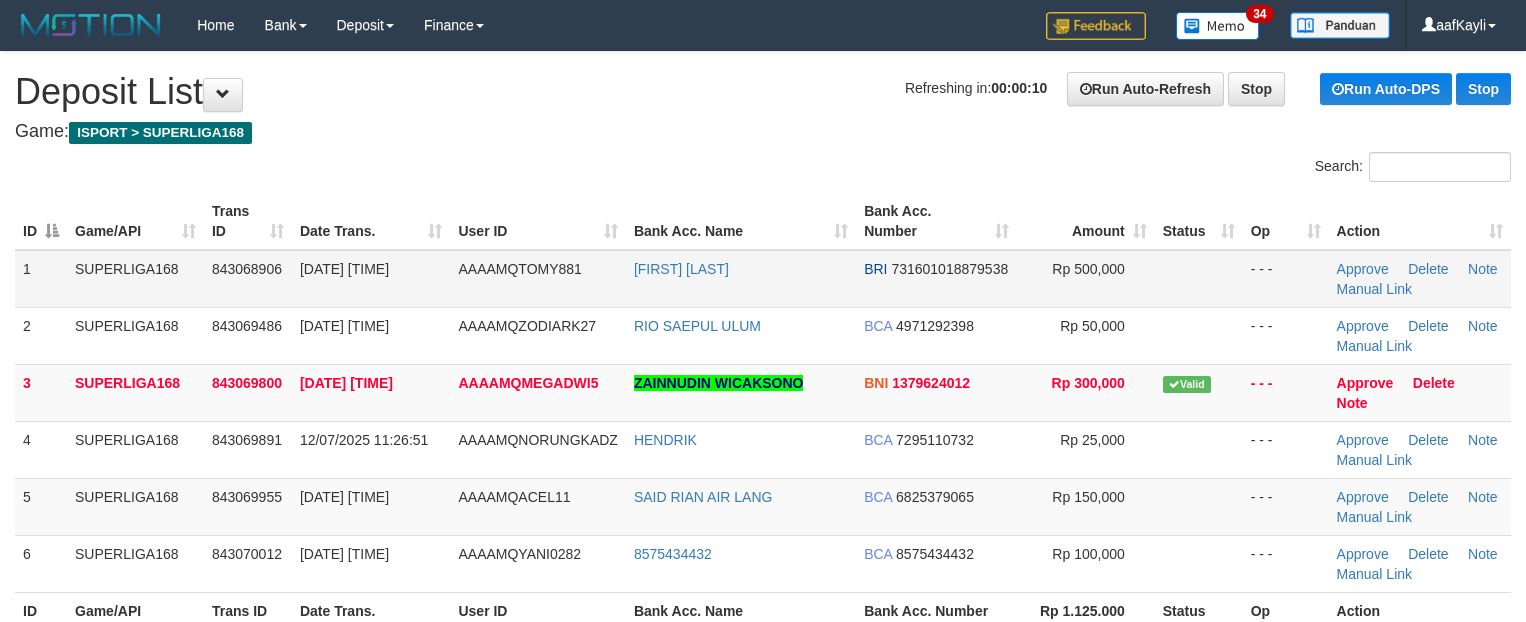 scroll, scrollTop: 0, scrollLeft: 0, axis: both 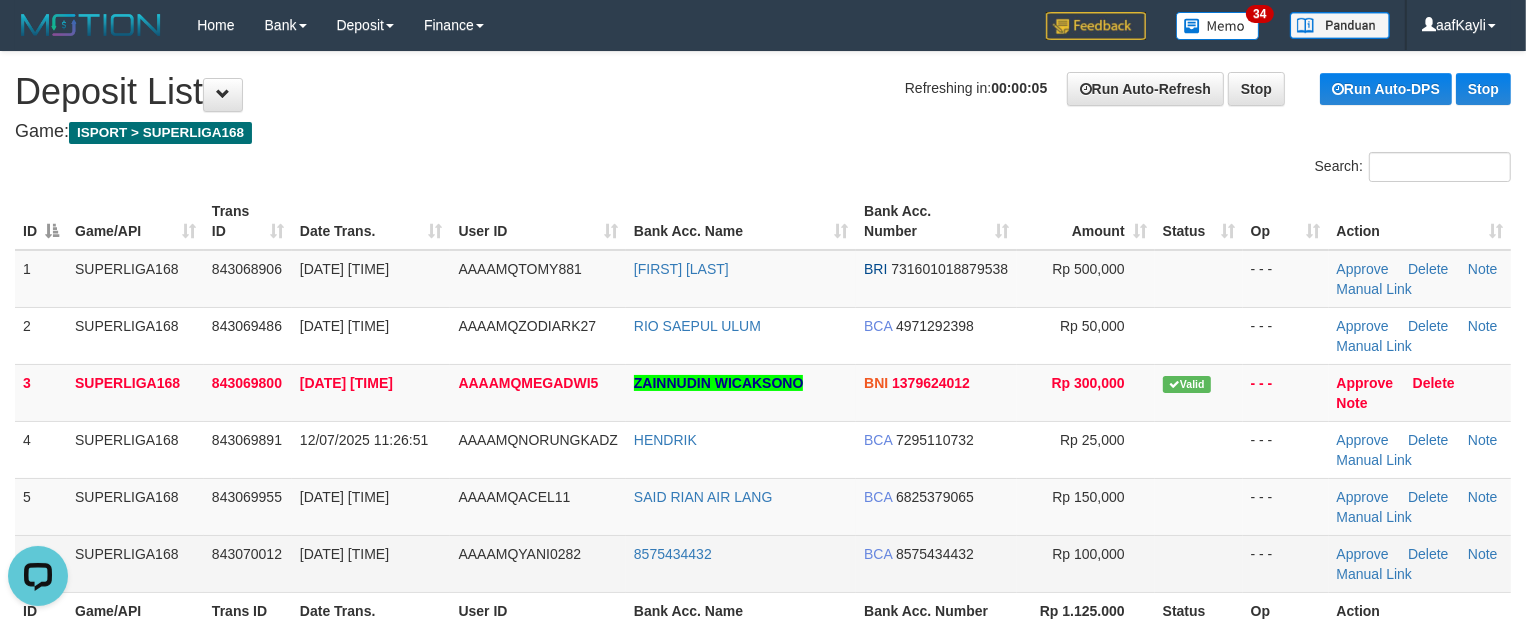 click at bounding box center (1199, 563) 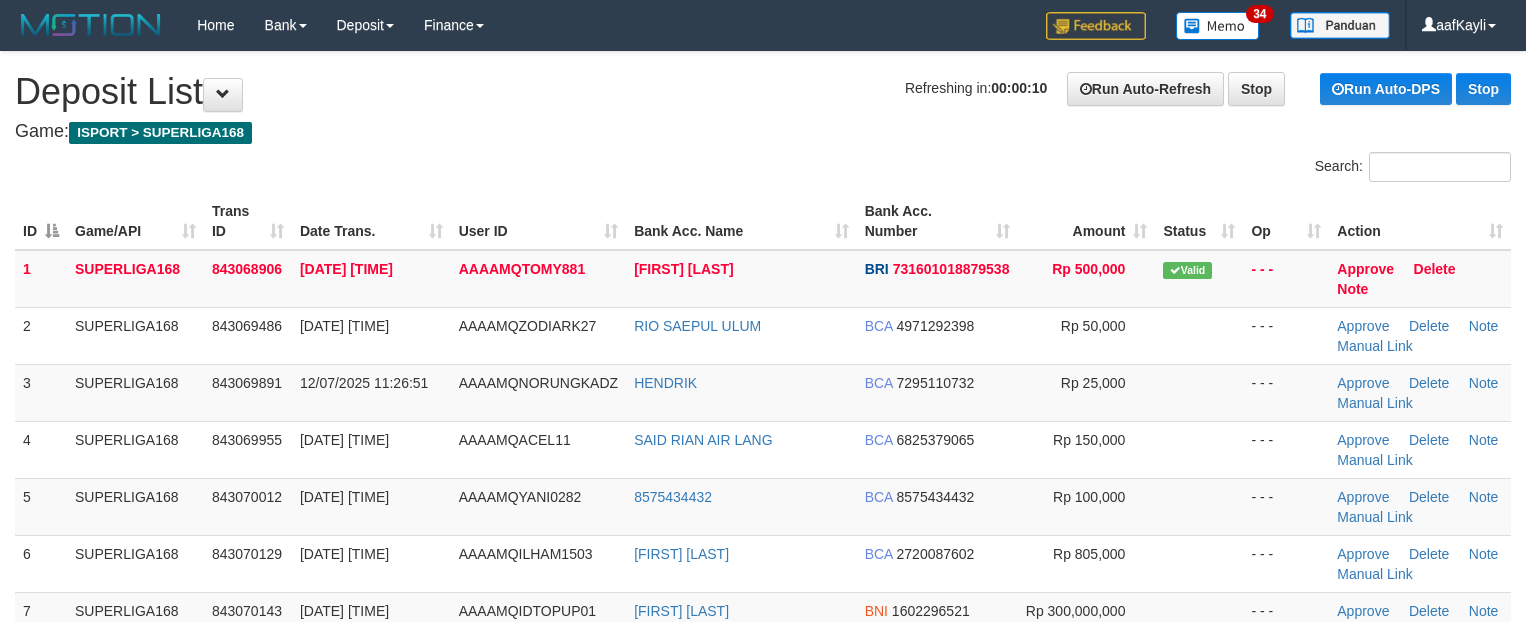 scroll, scrollTop: 0, scrollLeft: 0, axis: both 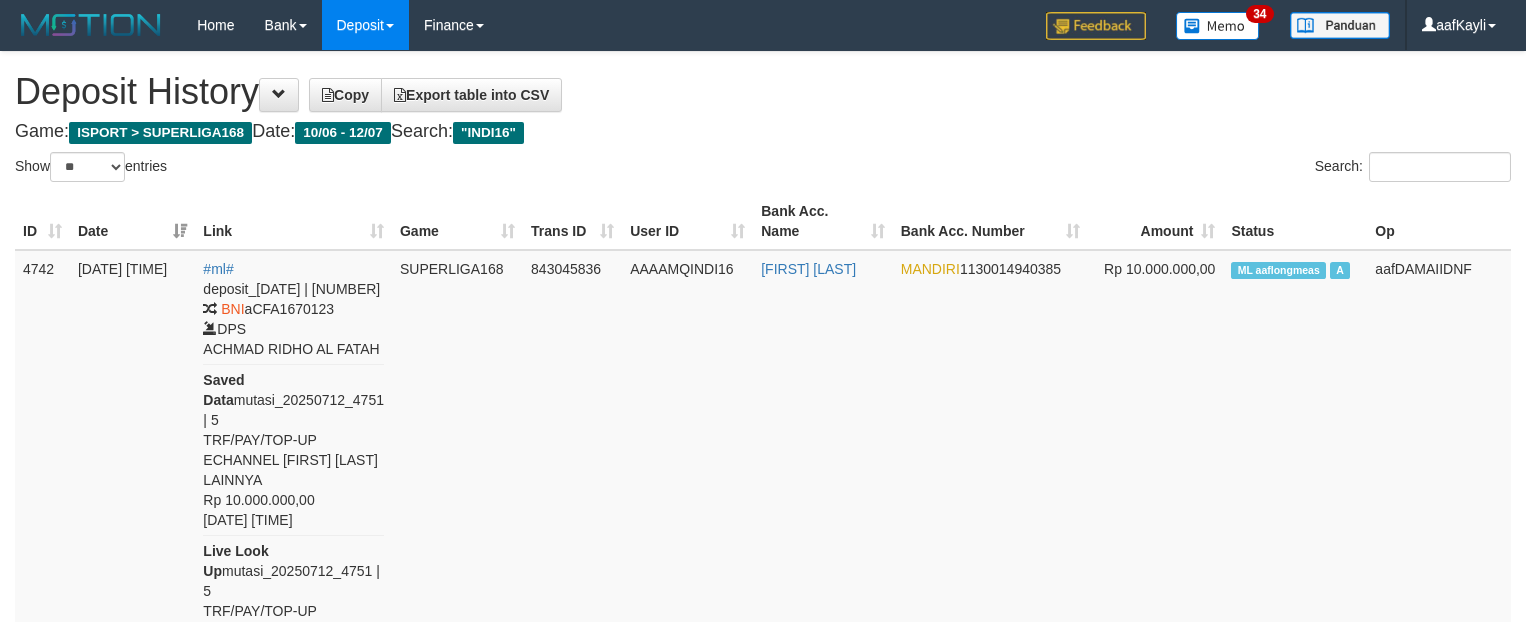 select on "**" 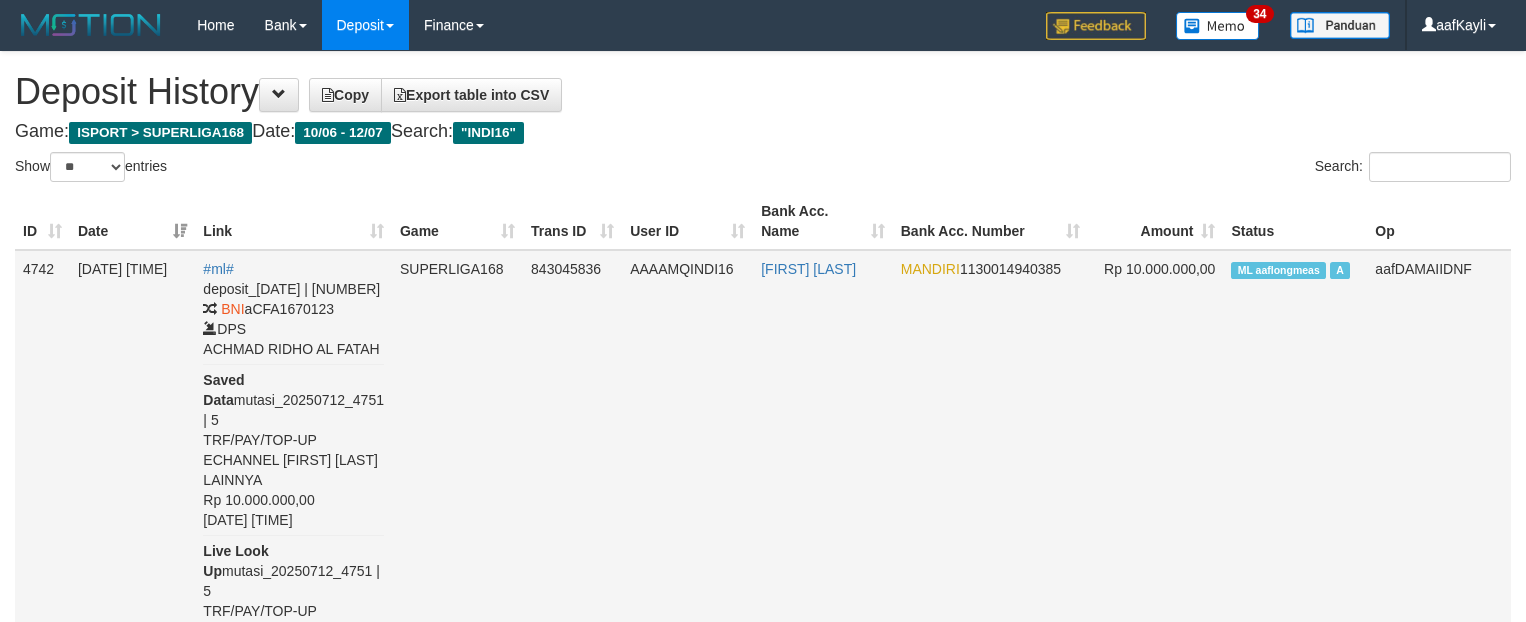 scroll, scrollTop: 210, scrollLeft: 0, axis: vertical 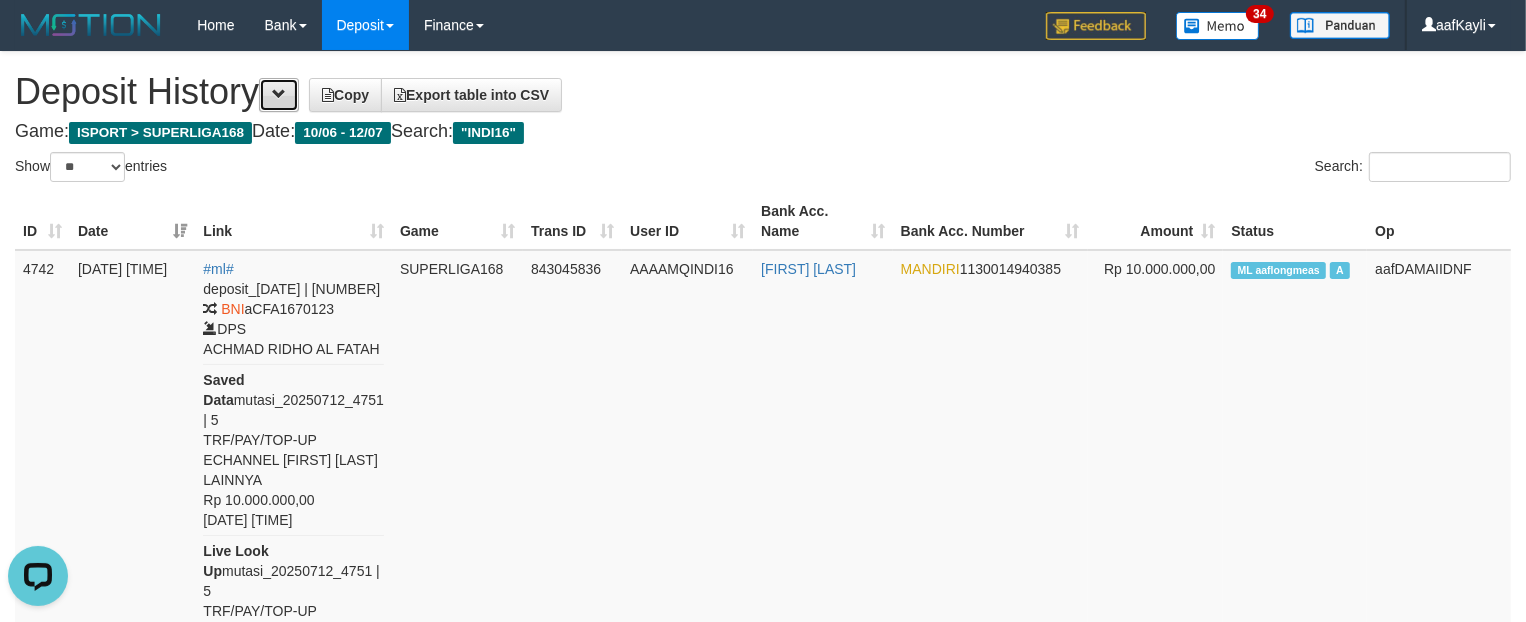 click at bounding box center [279, 95] 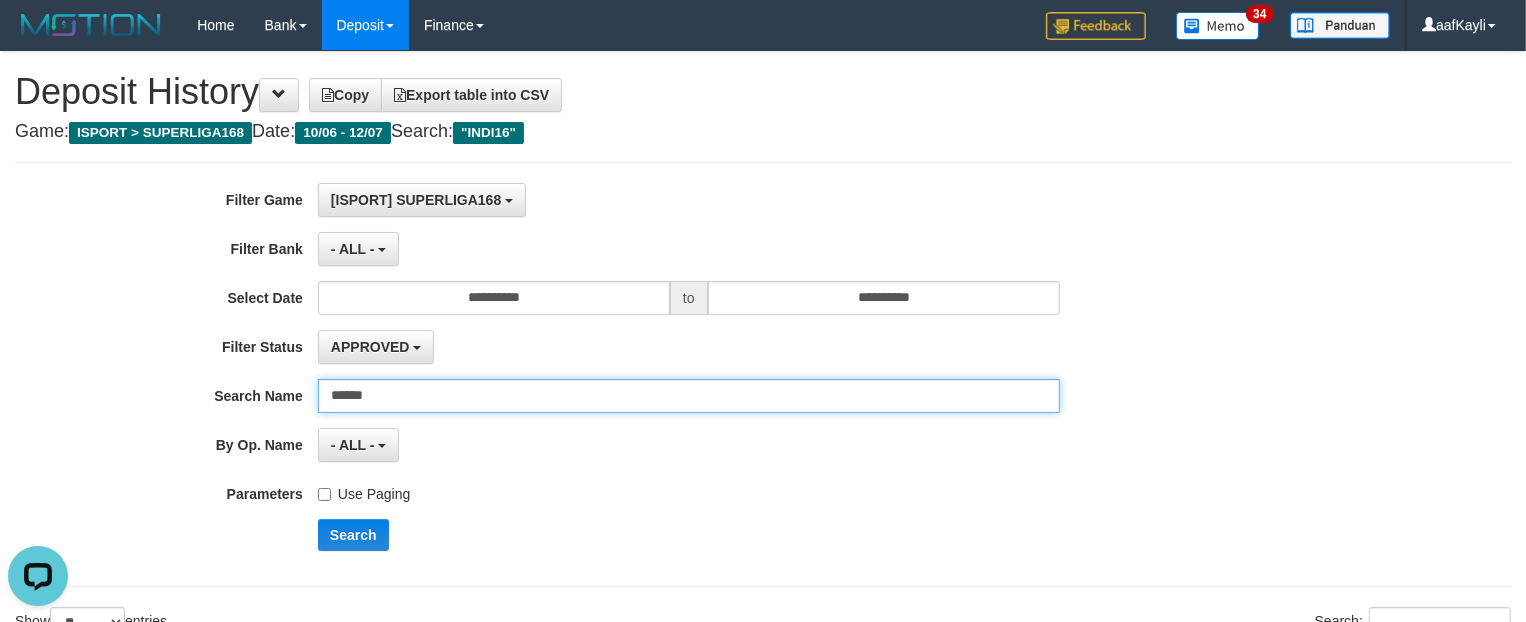 drag, startPoint x: 281, startPoint y: 398, endPoint x: 148, endPoint y: 416, distance: 134.21252 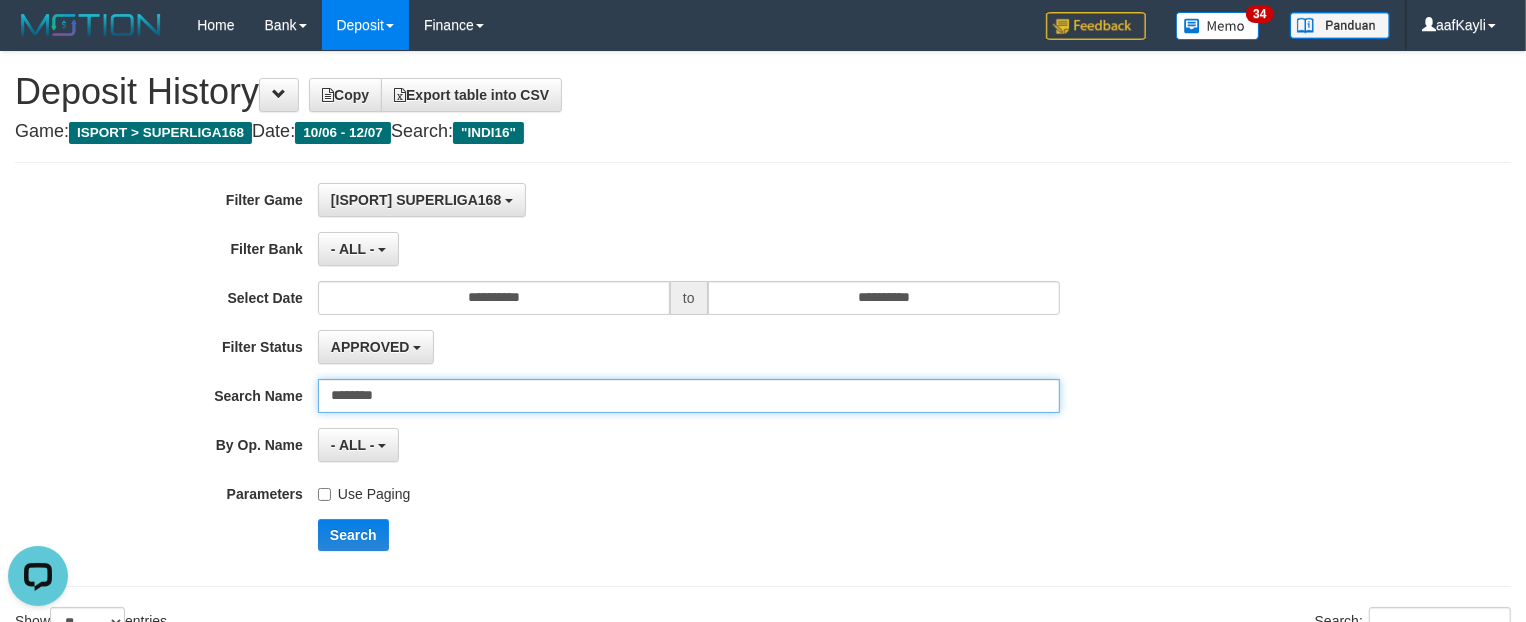 type on "********" 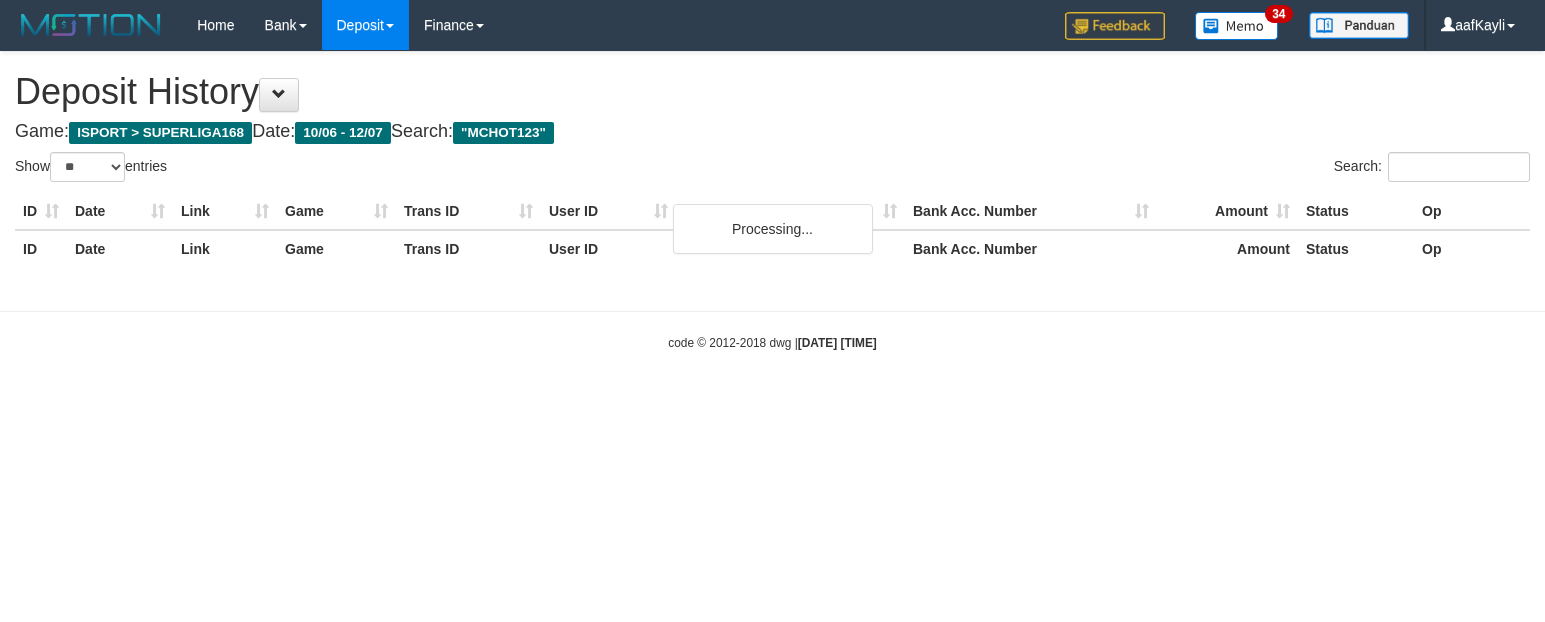 select on "**" 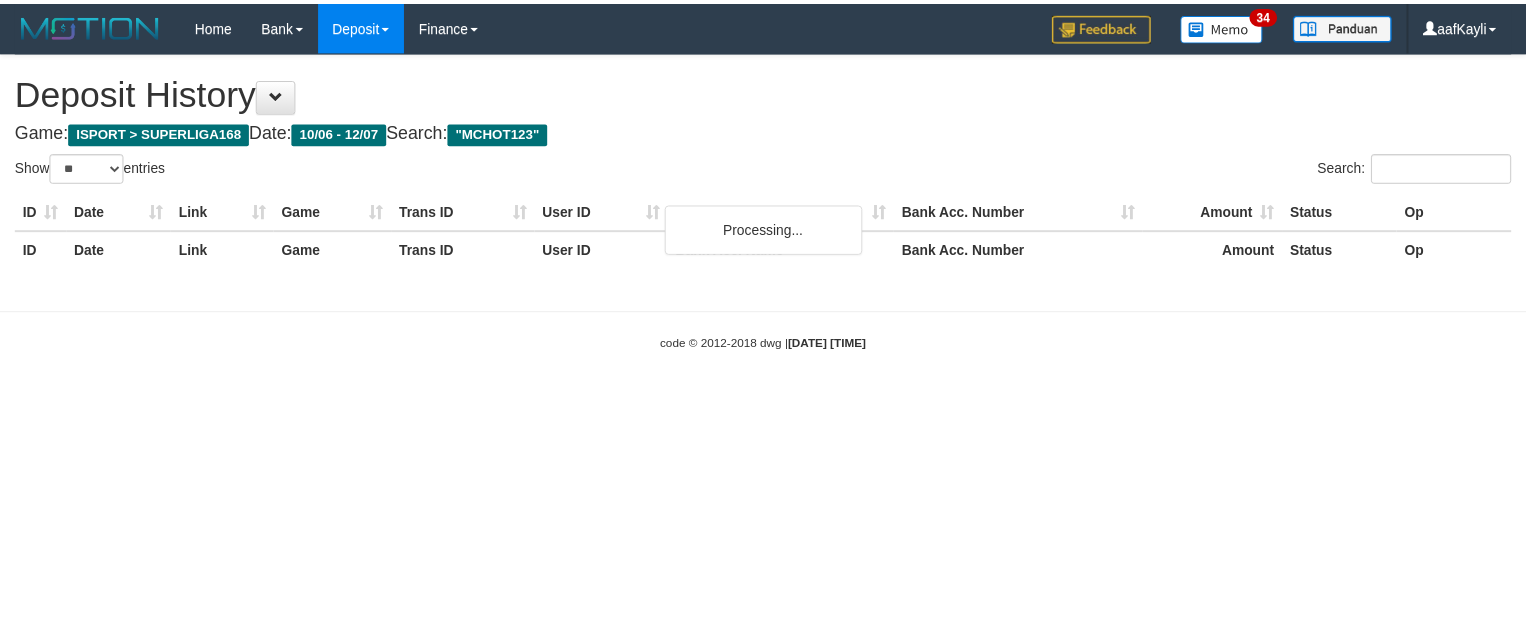 scroll, scrollTop: 0, scrollLeft: 0, axis: both 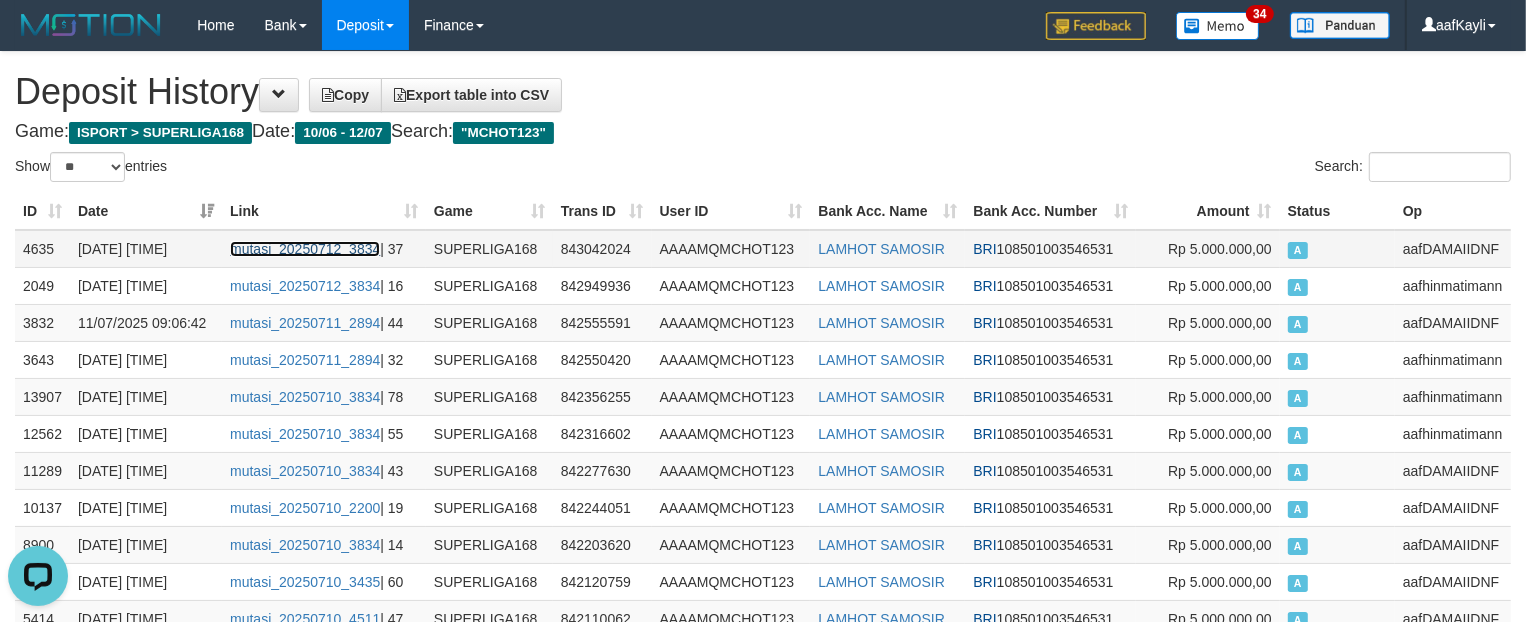 drag, startPoint x: 303, startPoint y: 246, endPoint x: 633, endPoint y: 262, distance: 330.38766 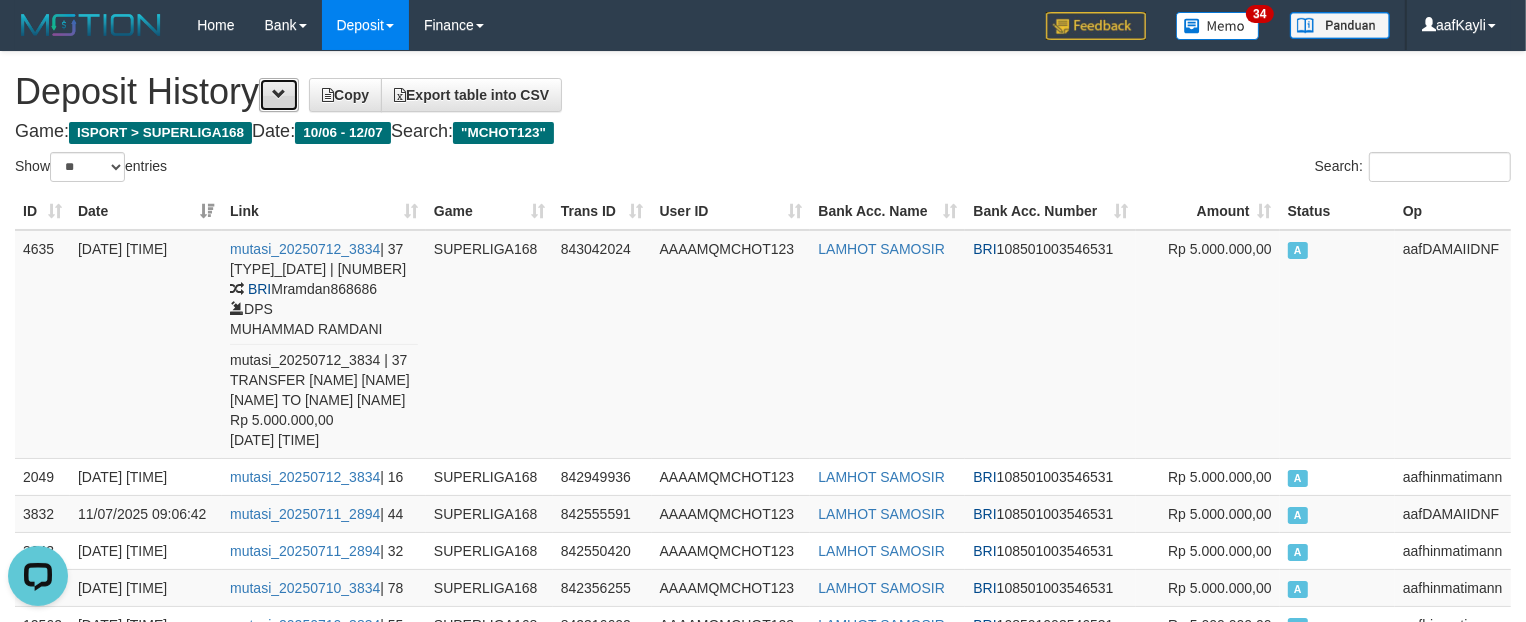 click at bounding box center [279, 94] 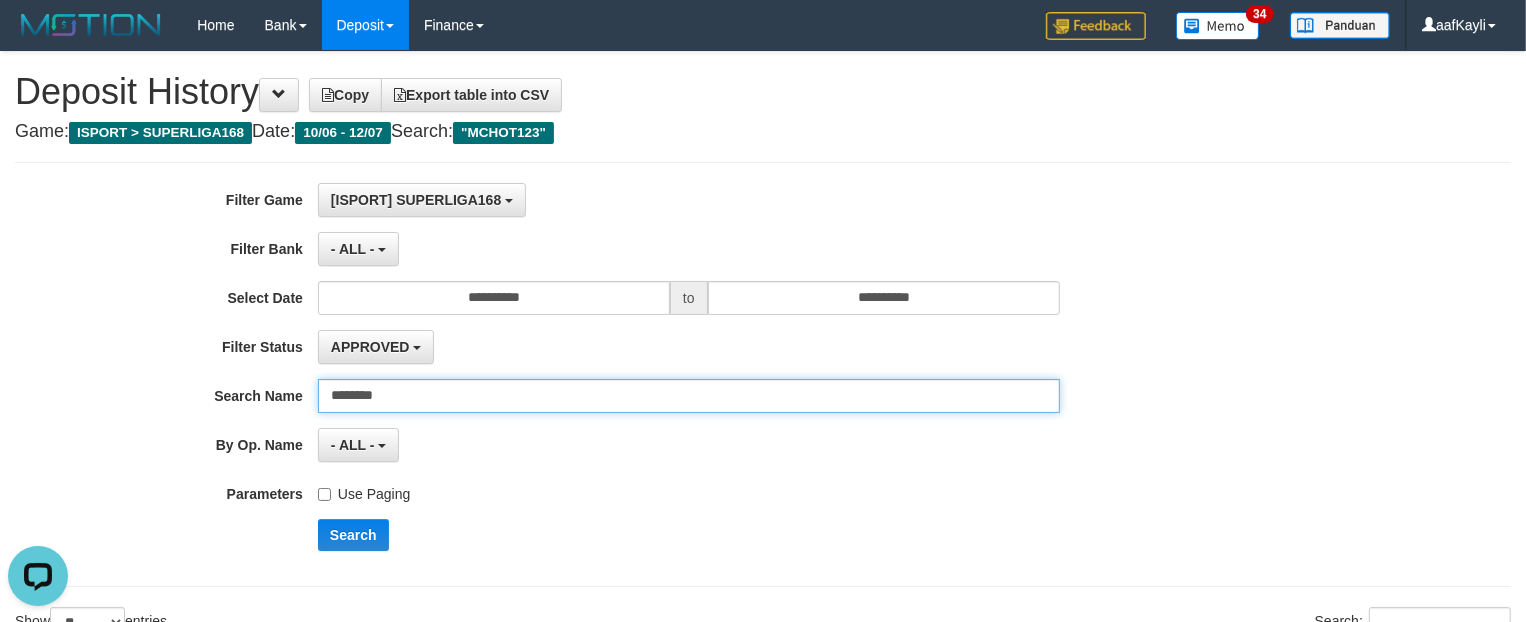 click on "Toggle navigation
Home
Bank
Account List
Load
By Website
Group
[ISPORT]													SUPERLIGA168
By Load Group (DPS)" at bounding box center [763, 1531] 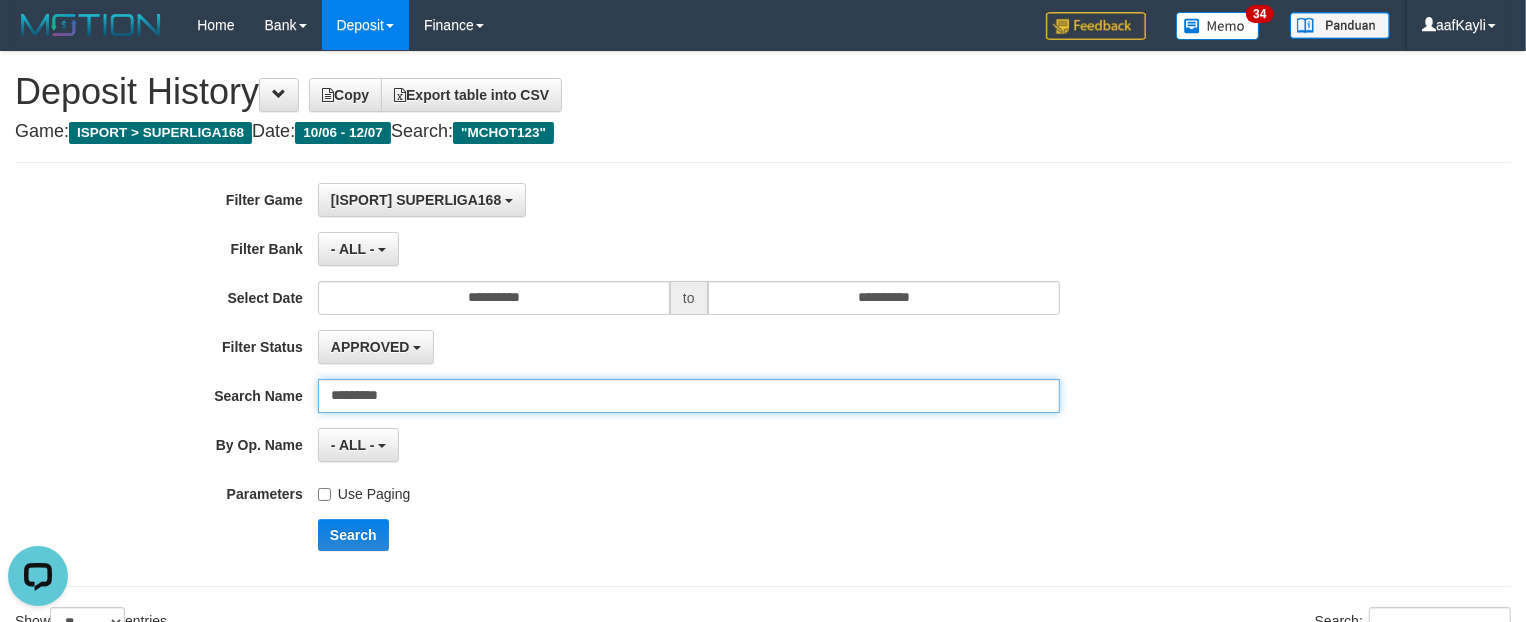 type on "*********" 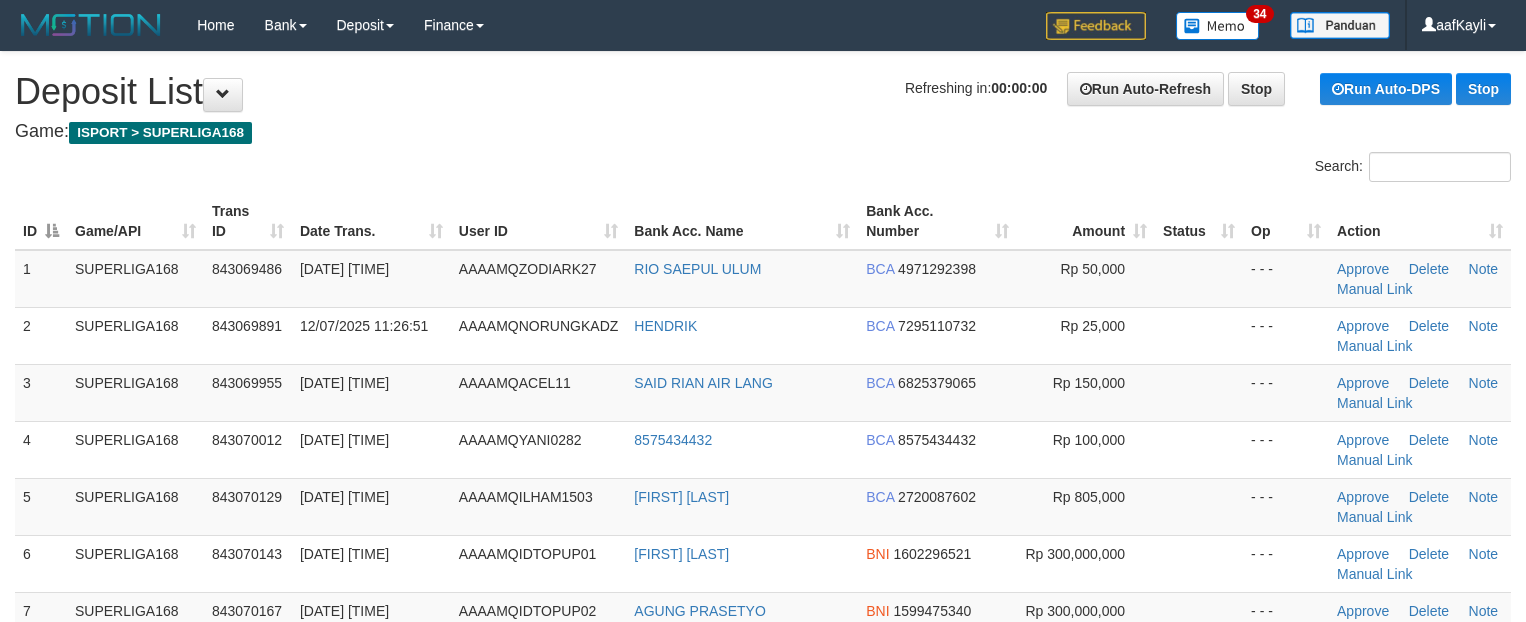 scroll, scrollTop: 0, scrollLeft: 0, axis: both 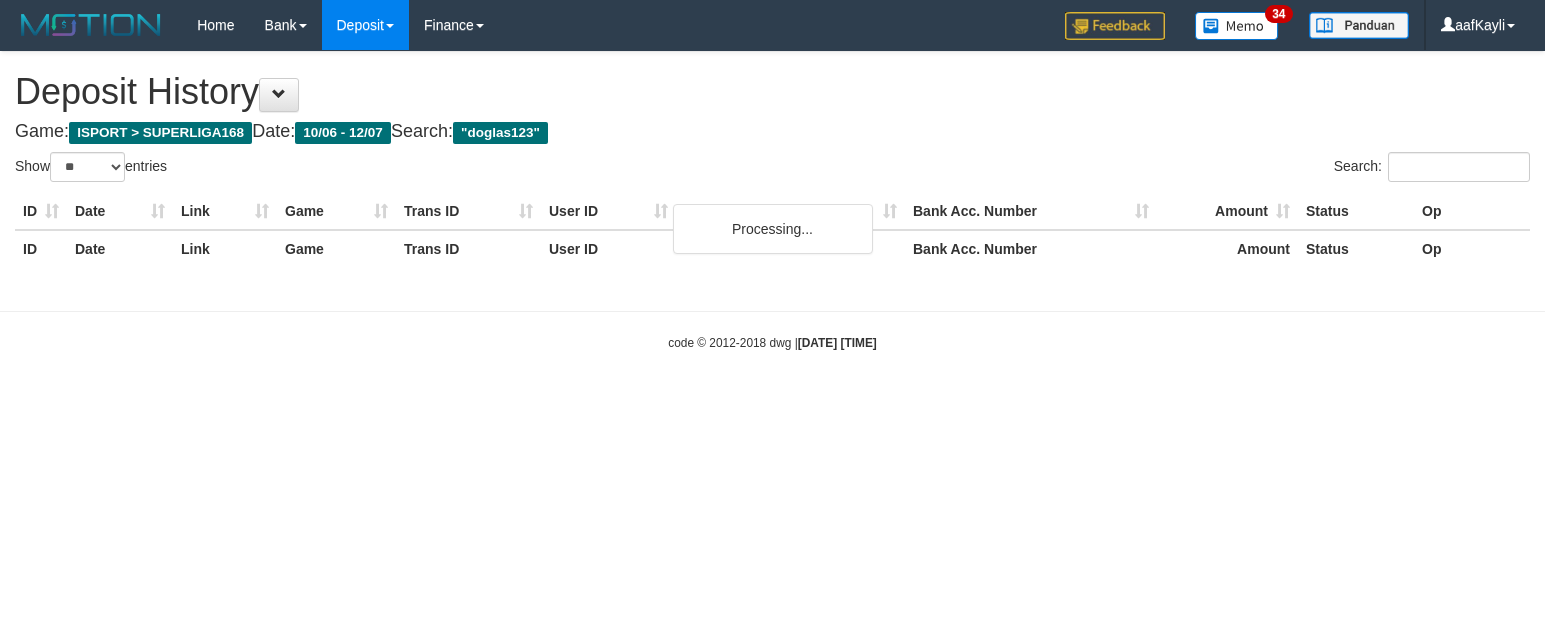 select on "**" 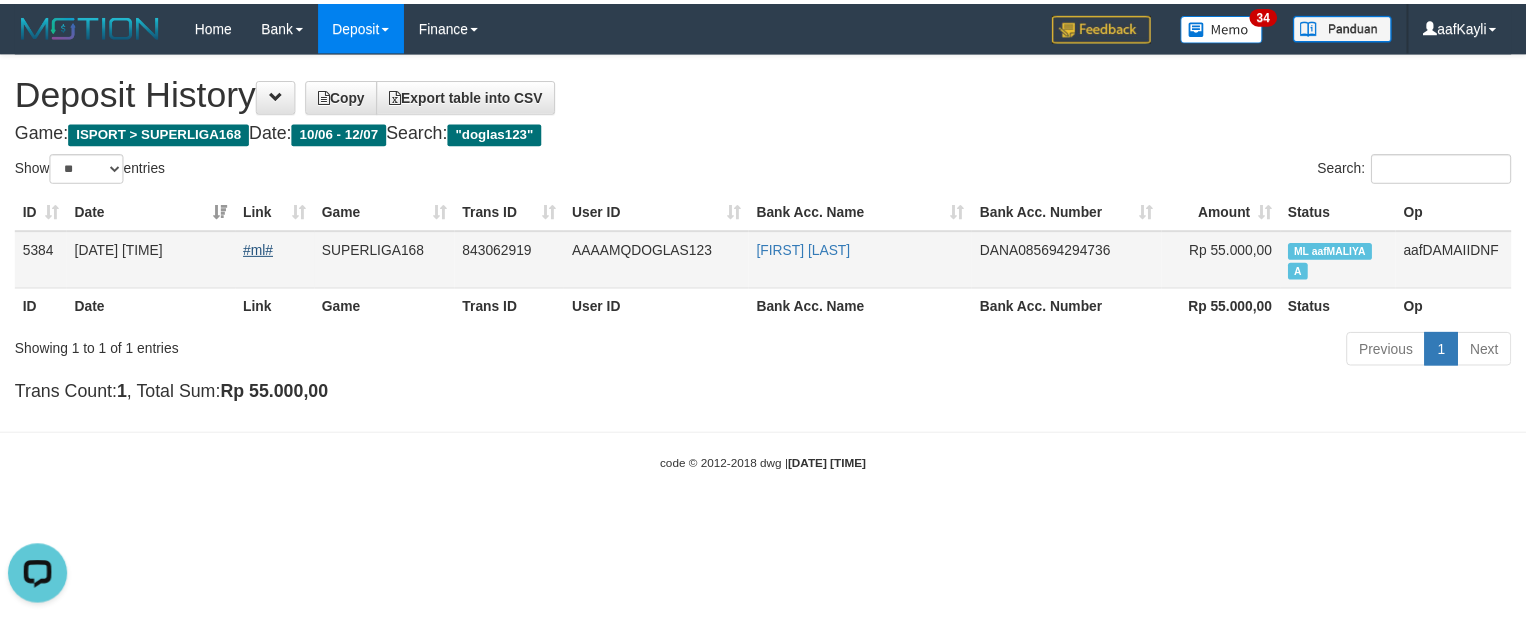 scroll, scrollTop: 0, scrollLeft: 0, axis: both 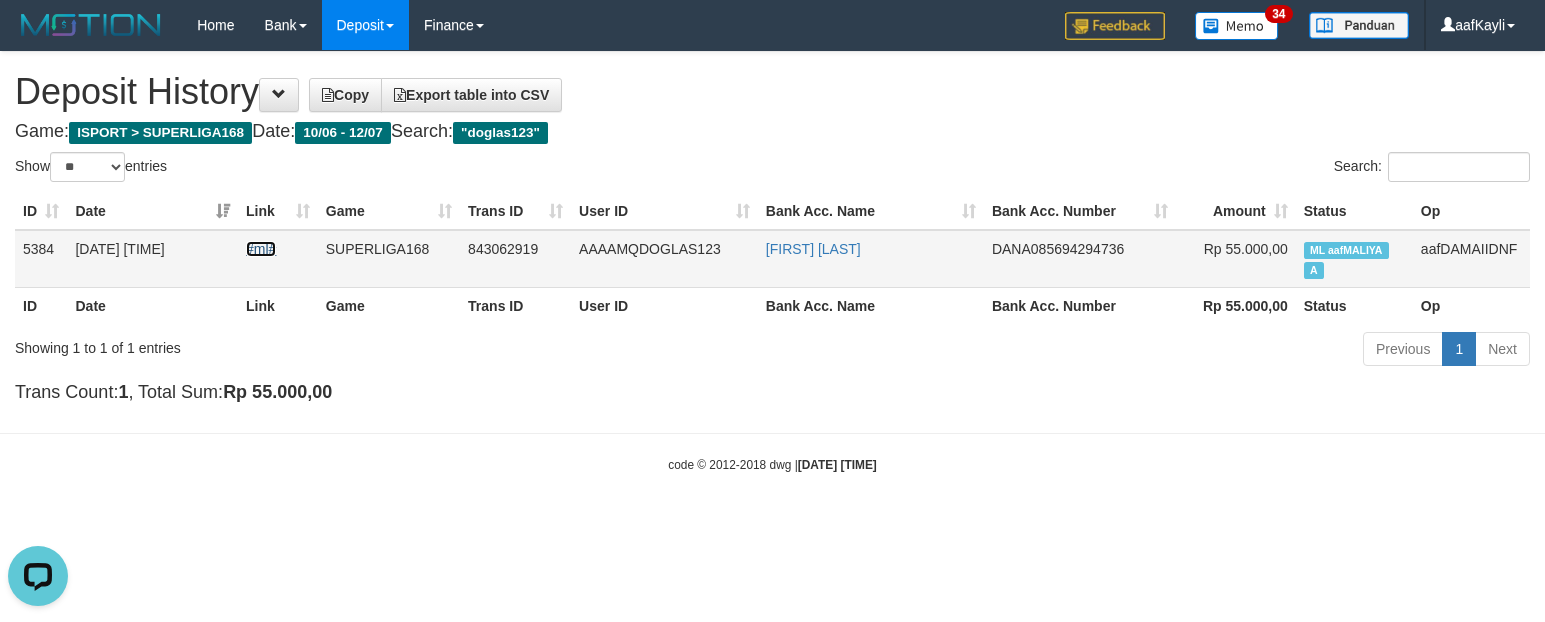 drag, startPoint x: 256, startPoint y: 248, endPoint x: 325, endPoint y: 251, distance: 69.065186 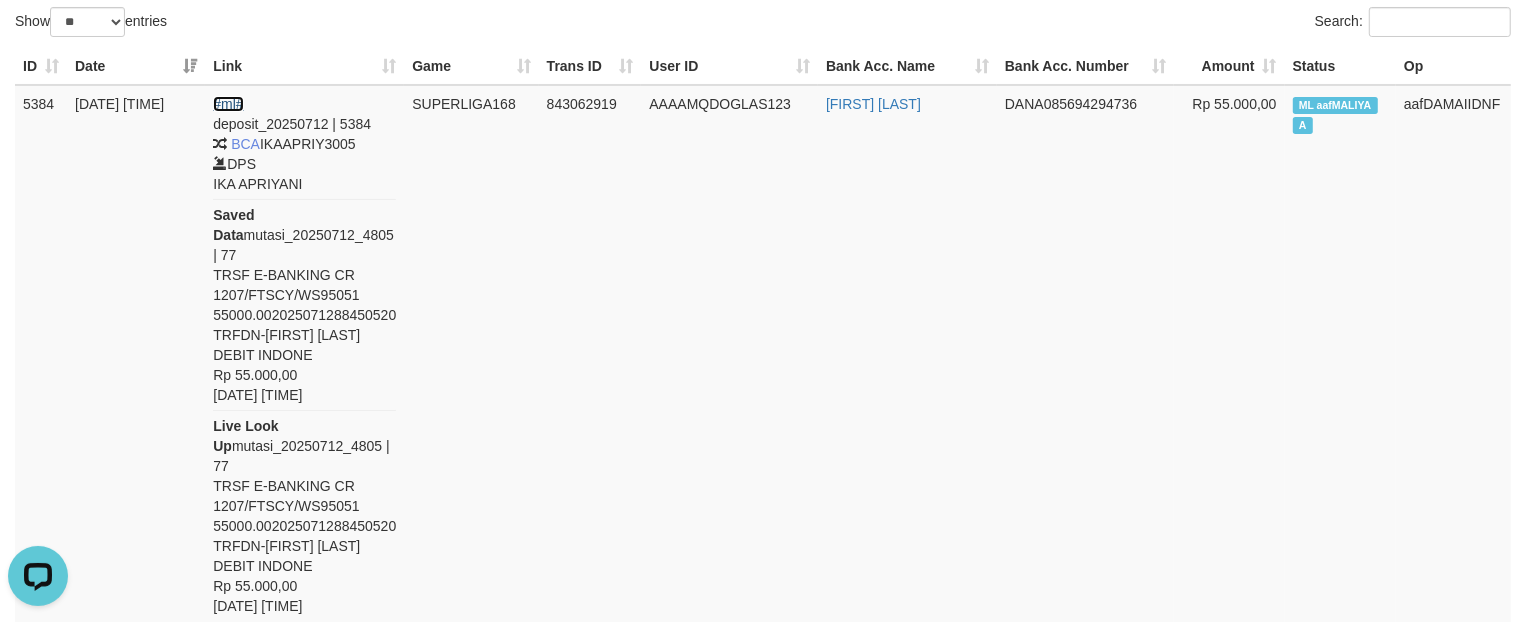 scroll, scrollTop: 165, scrollLeft: 0, axis: vertical 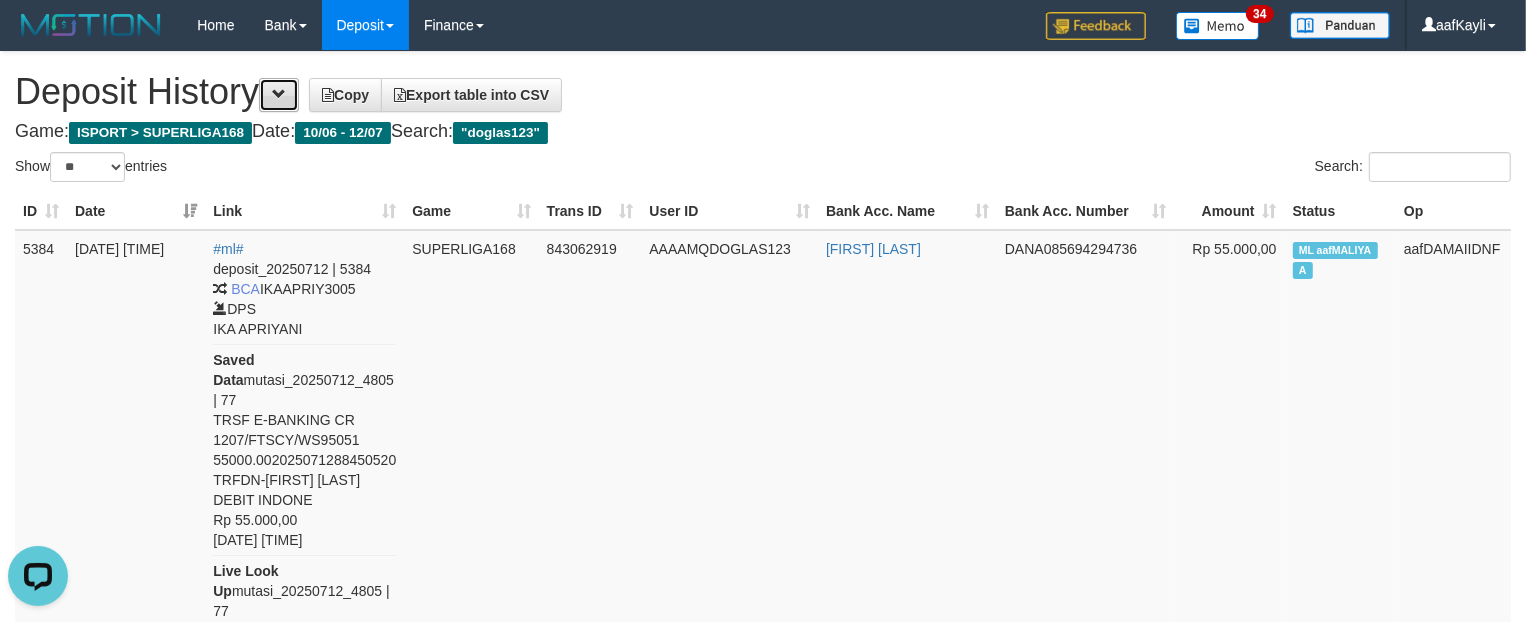 click at bounding box center (279, 94) 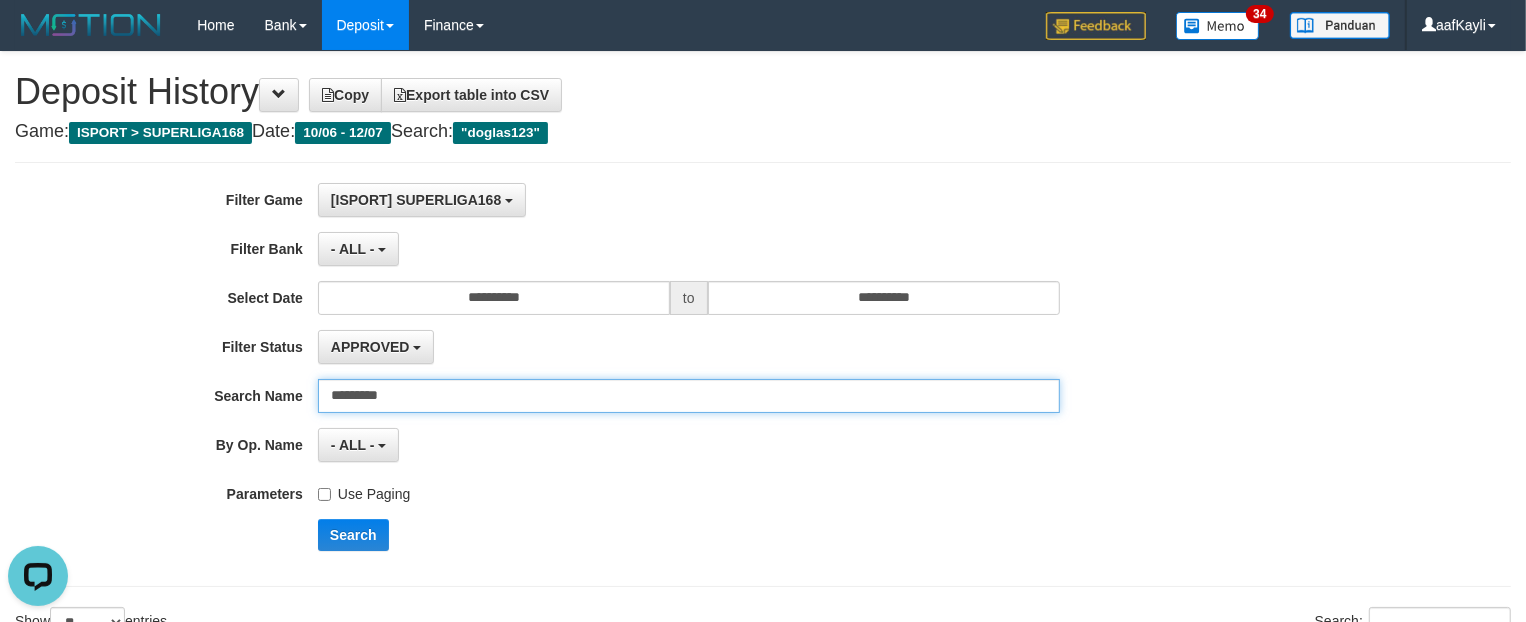 drag, startPoint x: 427, startPoint y: 410, endPoint x: 8, endPoint y: 473, distance: 423.7098 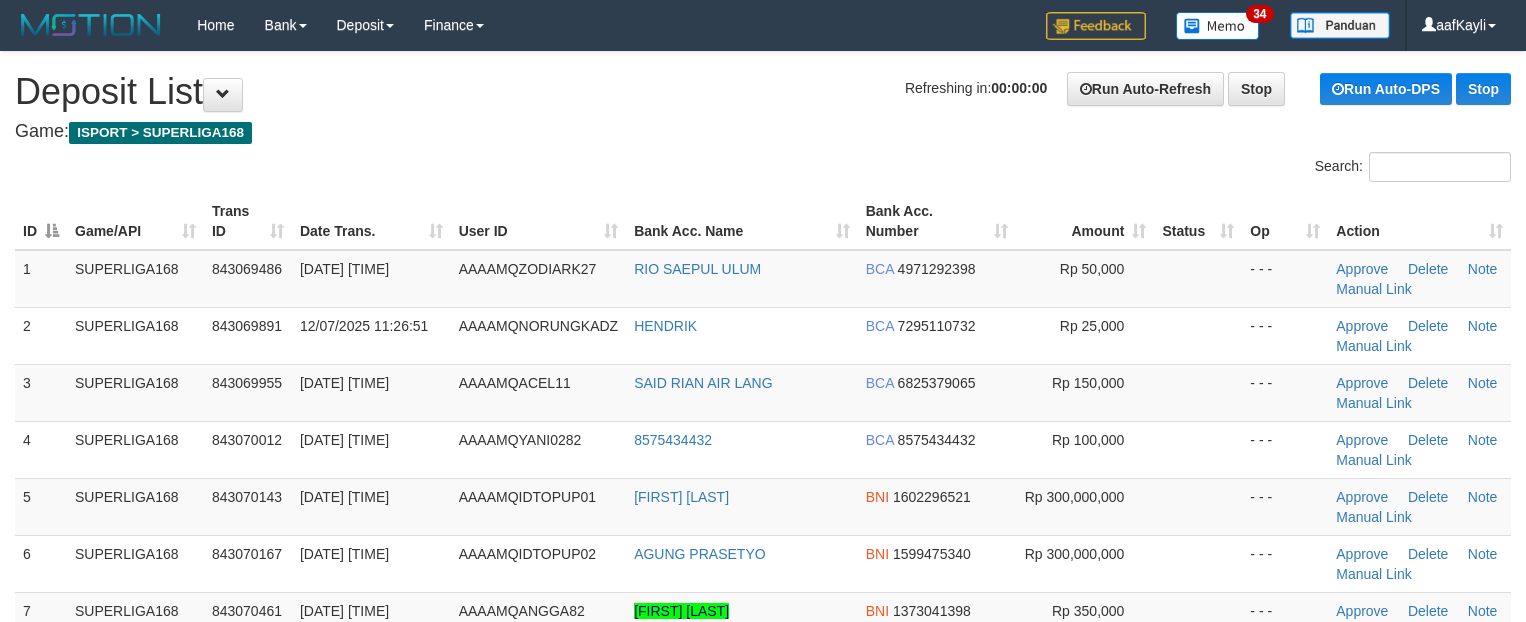 scroll, scrollTop: 0, scrollLeft: 0, axis: both 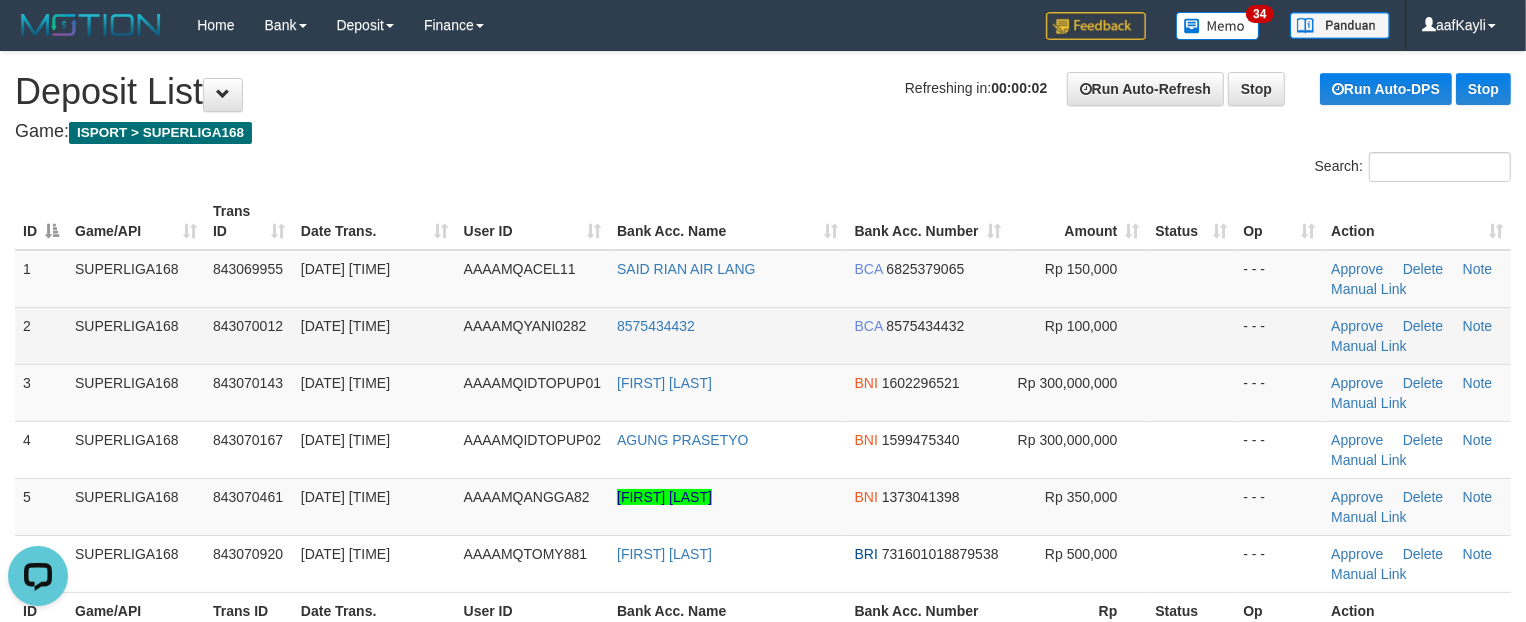 click at bounding box center (1191, 335) 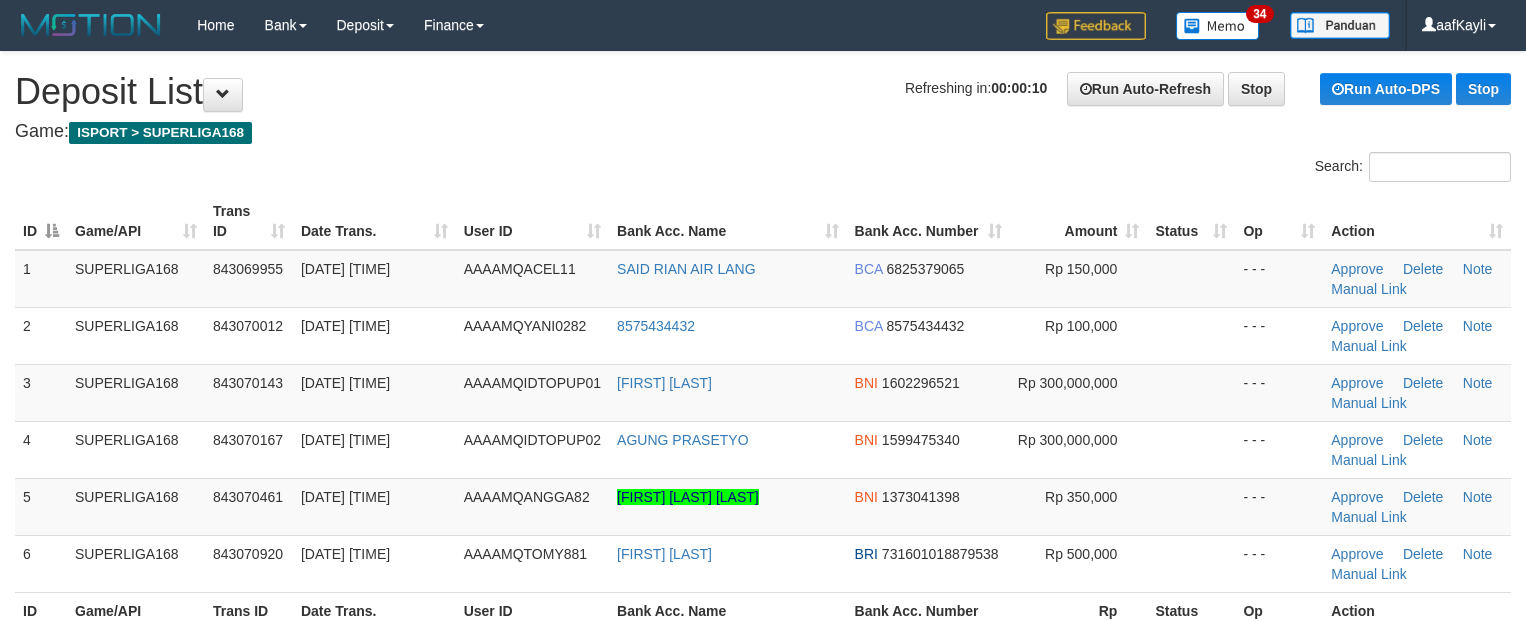 scroll, scrollTop: 0, scrollLeft: 0, axis: both 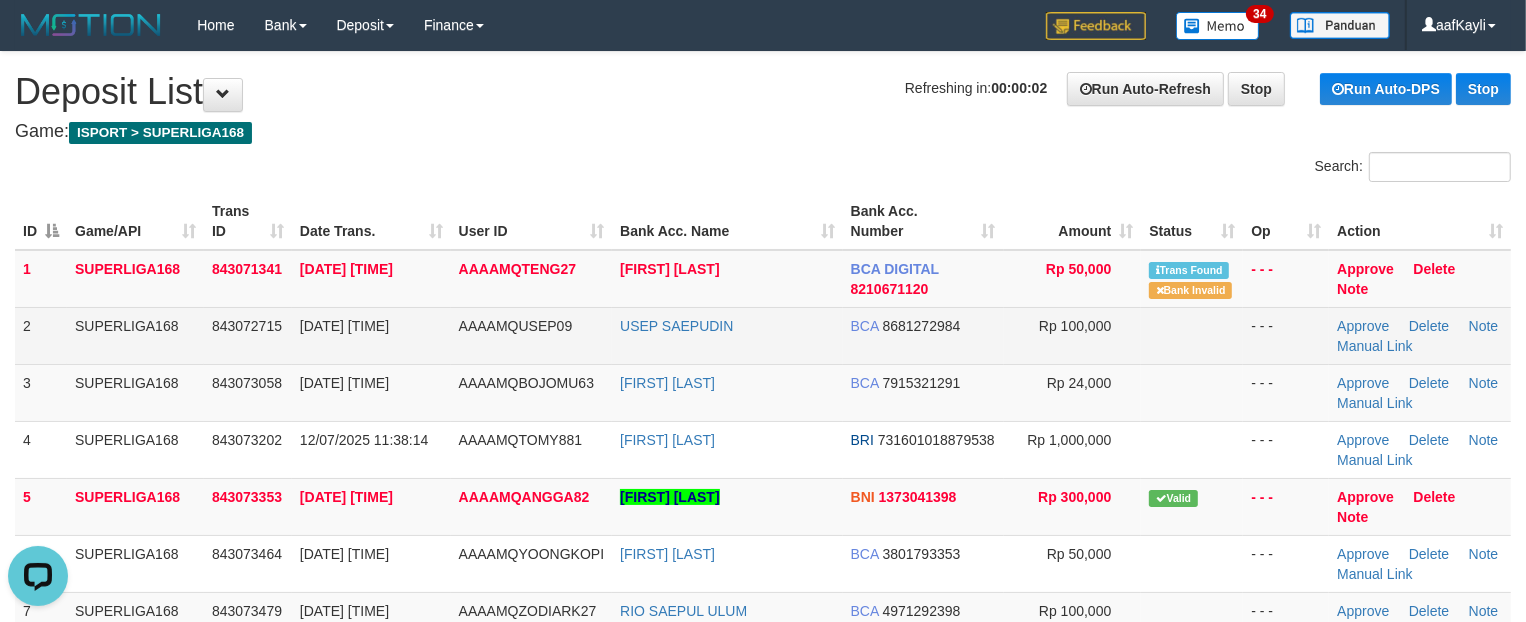click on "Rp 100,000" at bounding box center [1073, 335] 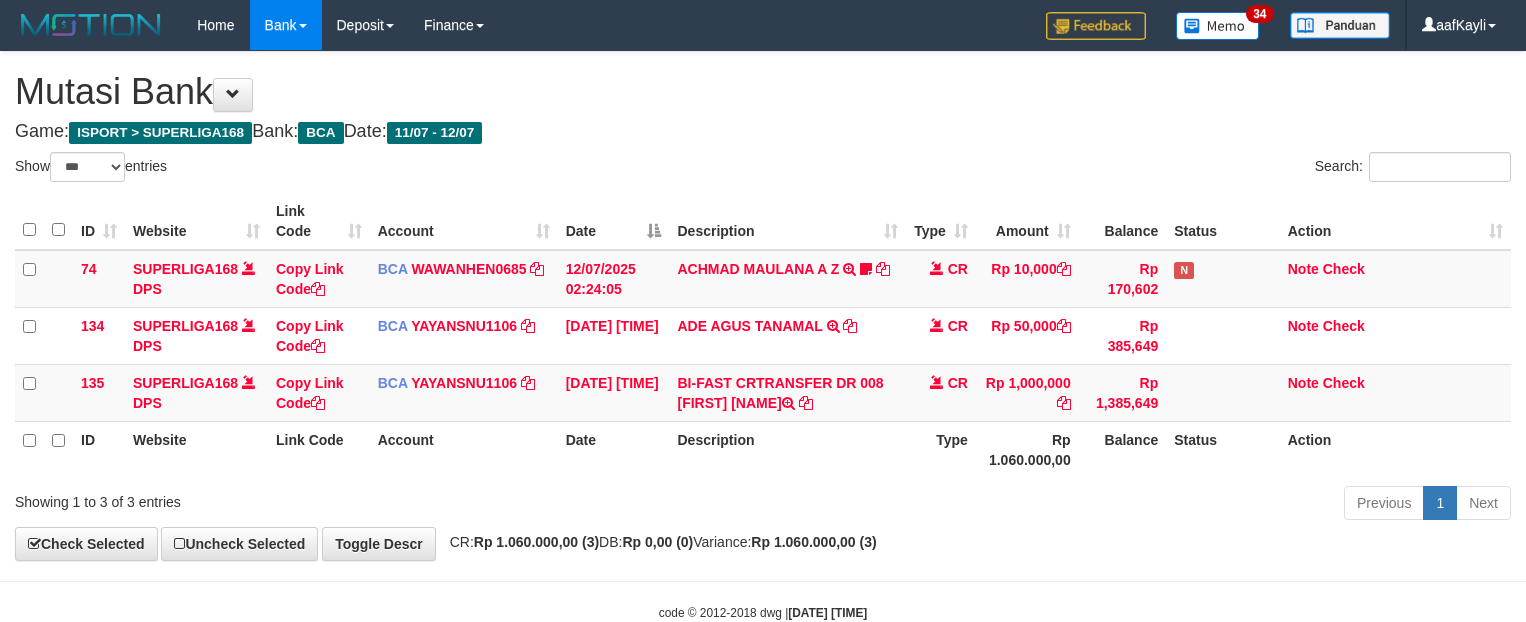 select on "***" 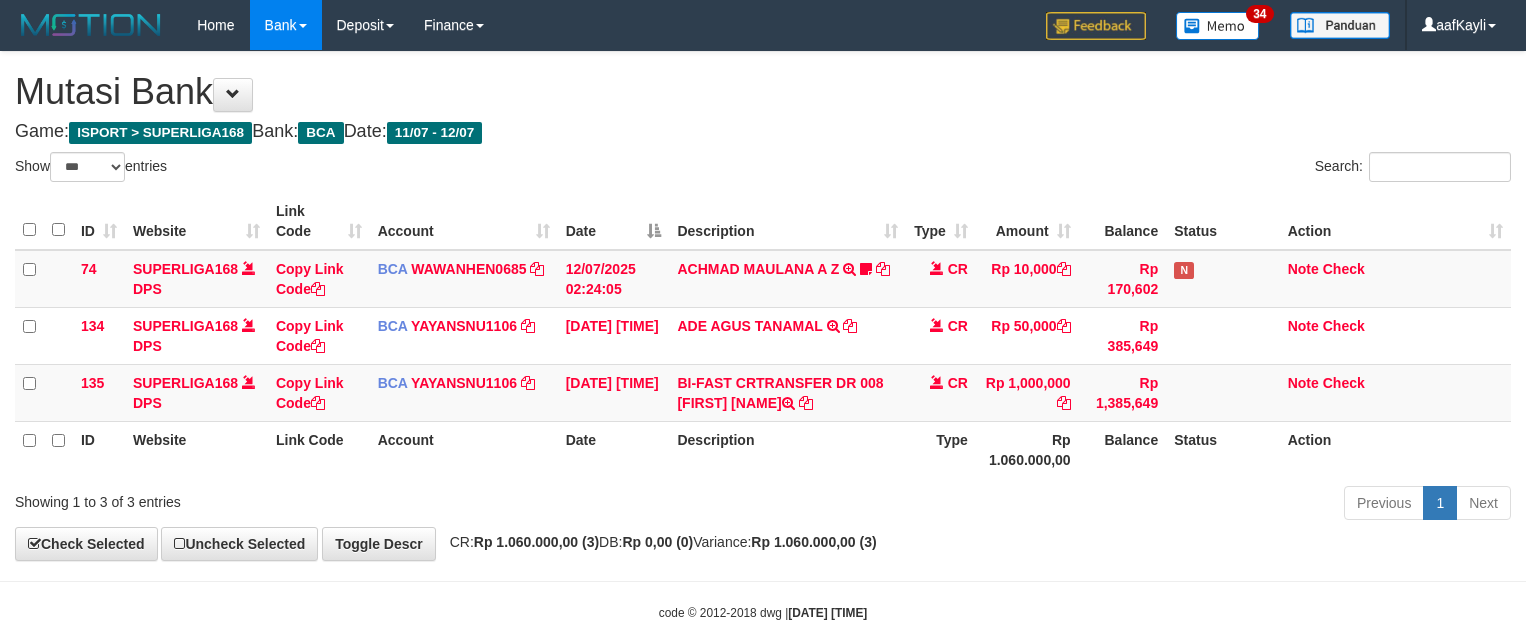 scroll, scrollTop: 0, scrollLeft: 0, axis: both 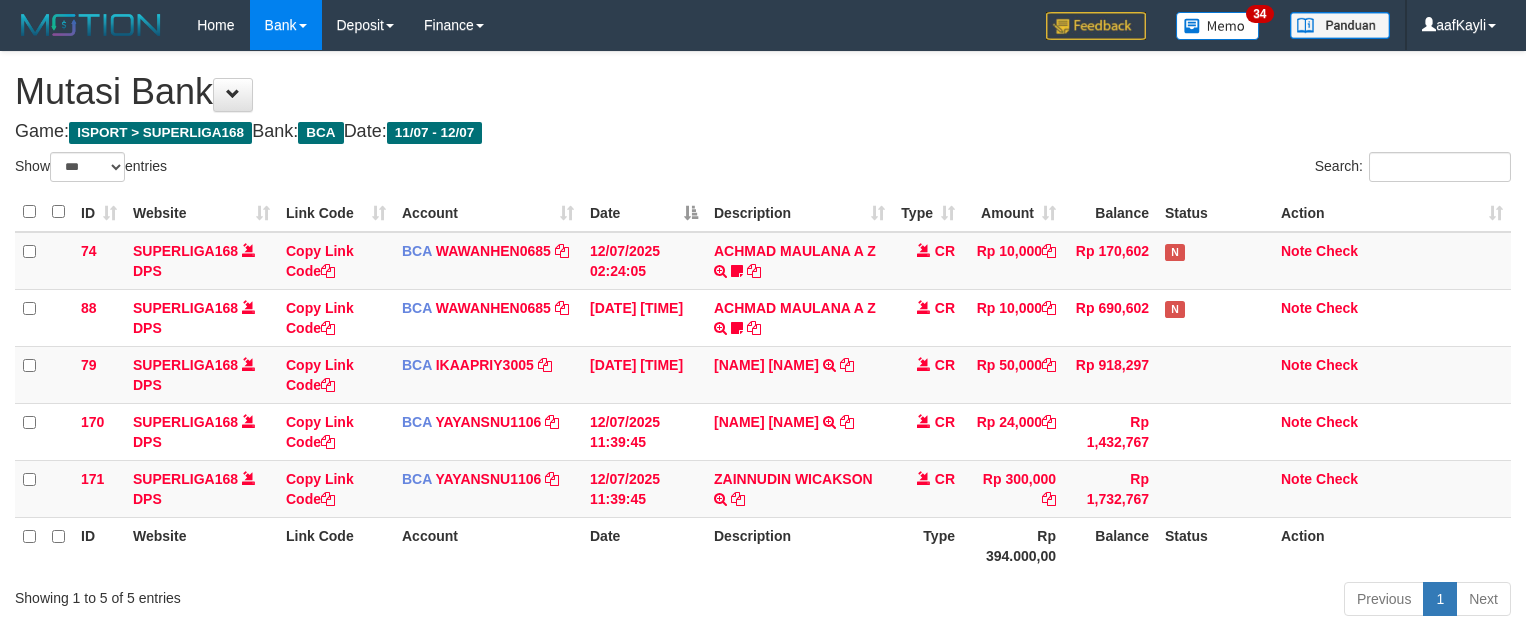 select on "***" 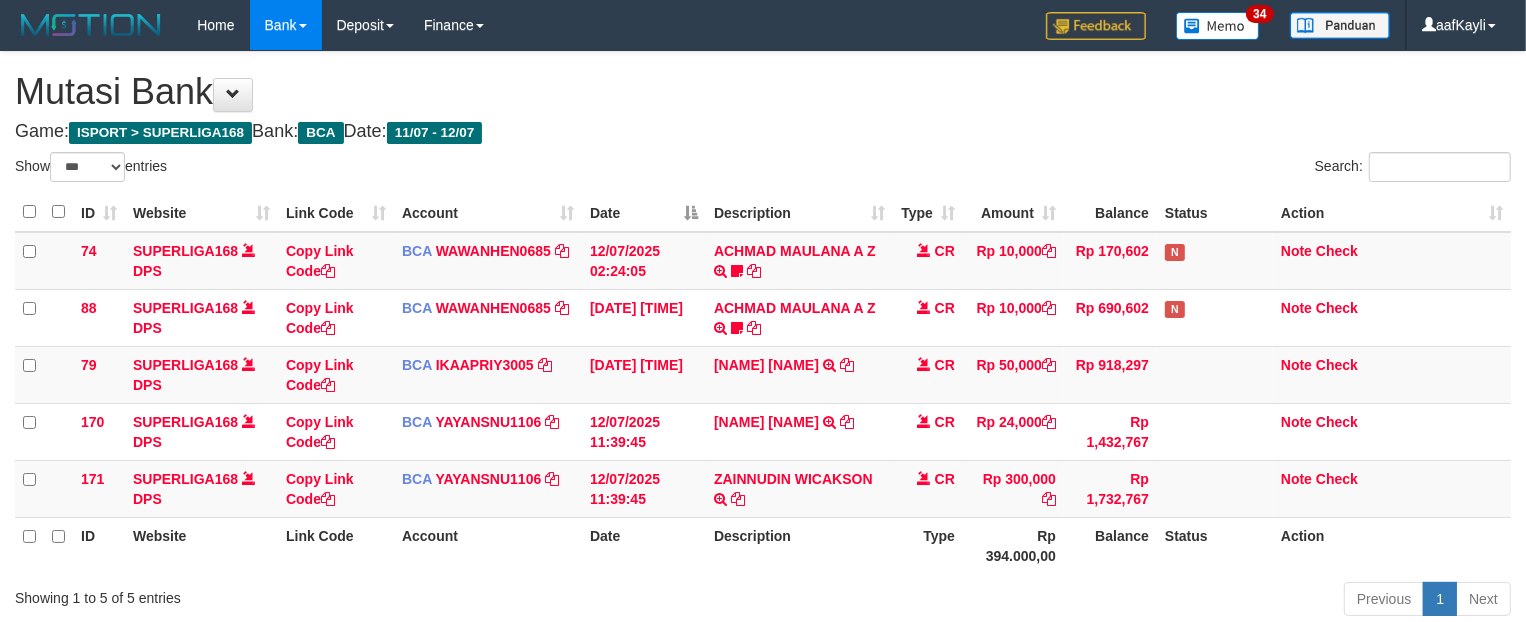 drag, startPoint x: 0, startPoint y: 0, endPoint x: 1111, endPoint y: 521, distance: 1227.095 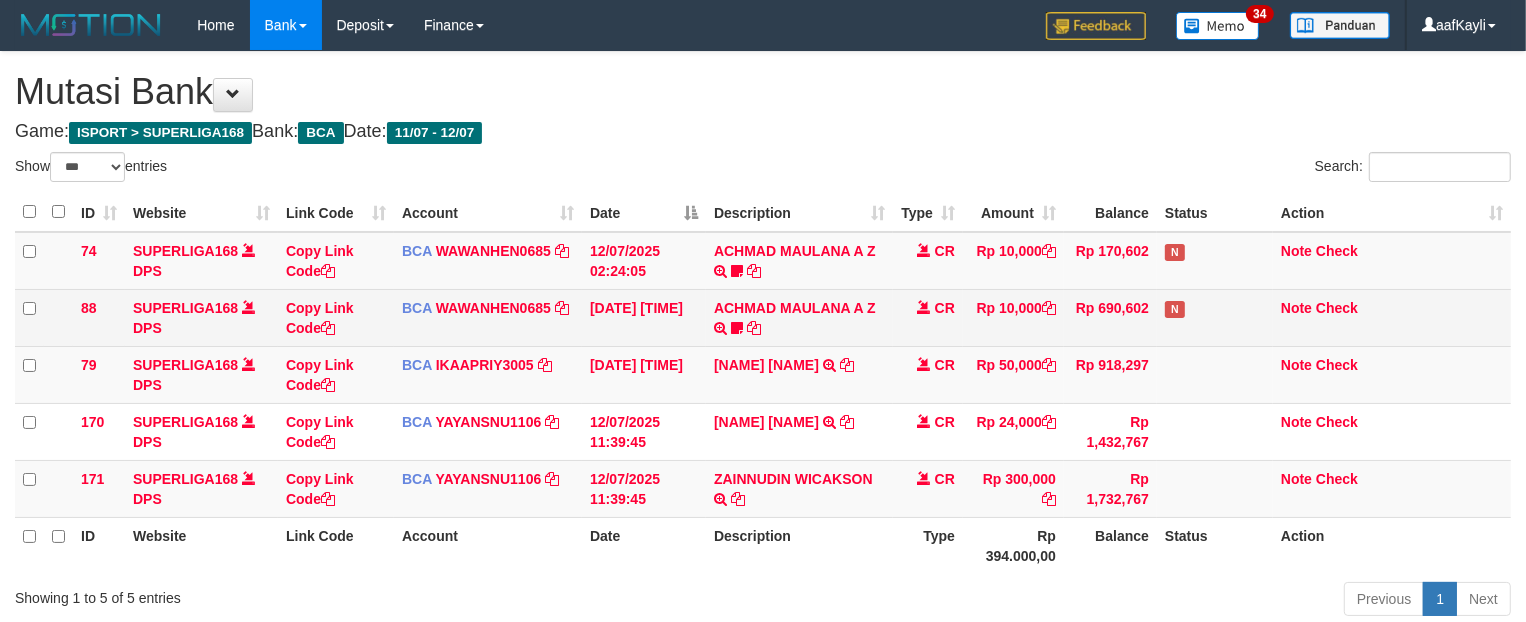 click on "ACHMAD MAULANA A Z            TRSF E-BANKING CR 1207/FTSCY/WS95031
10000.00ACHMAD MAULANA A Z    achmdmaul WAIT LOGIN" at bounding box center (799, 317) 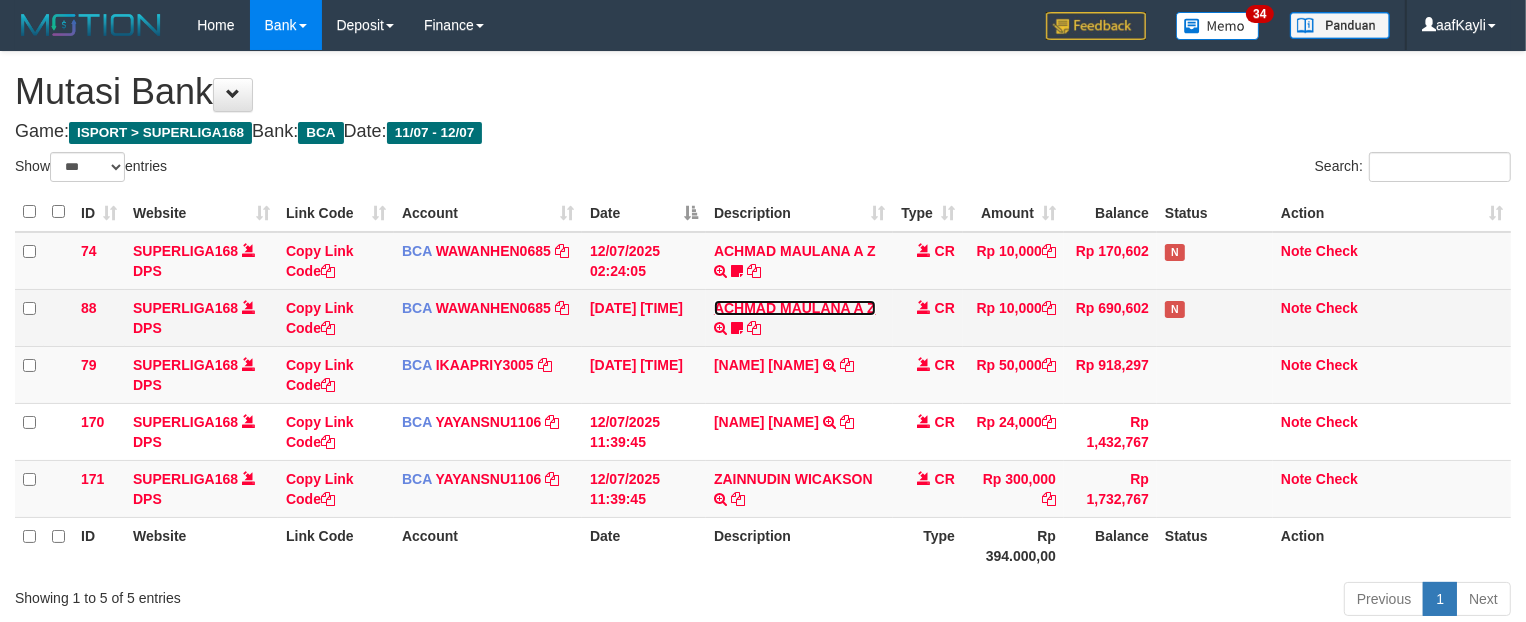 click on "ACHMAD MAULANA A Z" at bounding box center [795, 308] 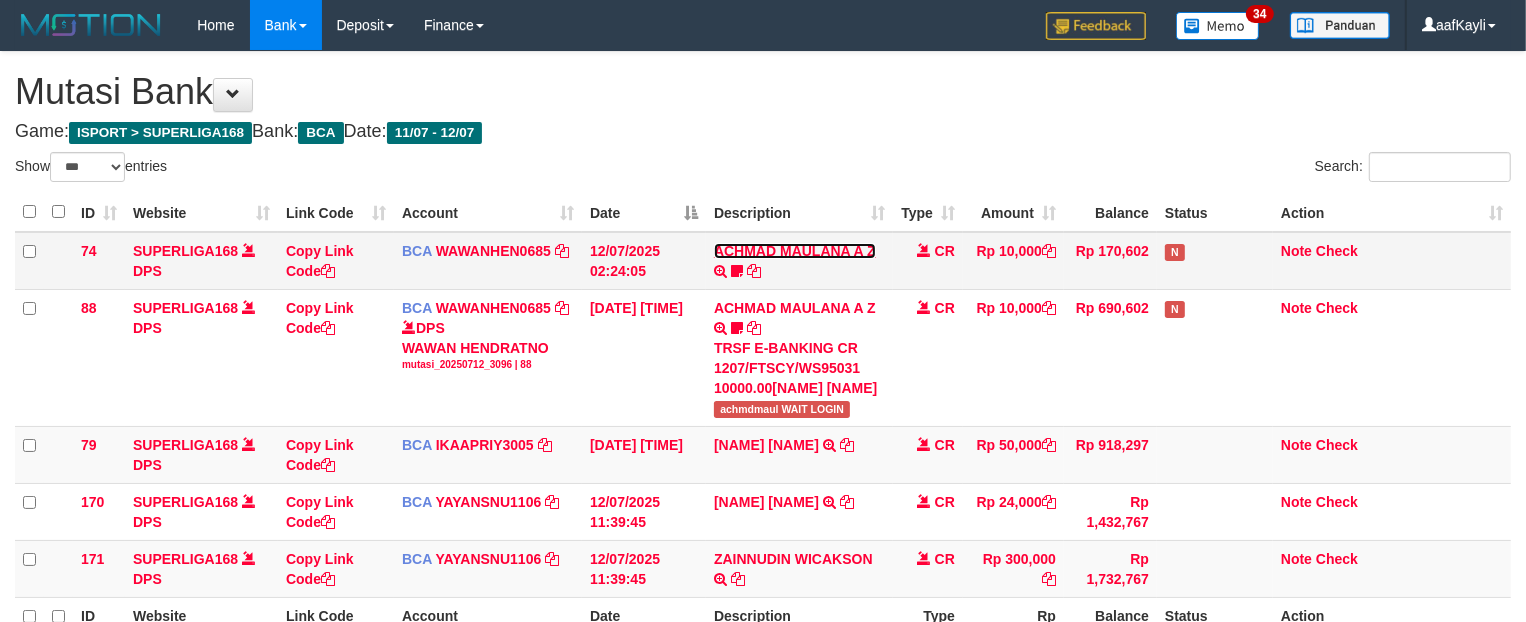 click on "ACHMAD MAULANA A Z" at bounding box center (795, 251) 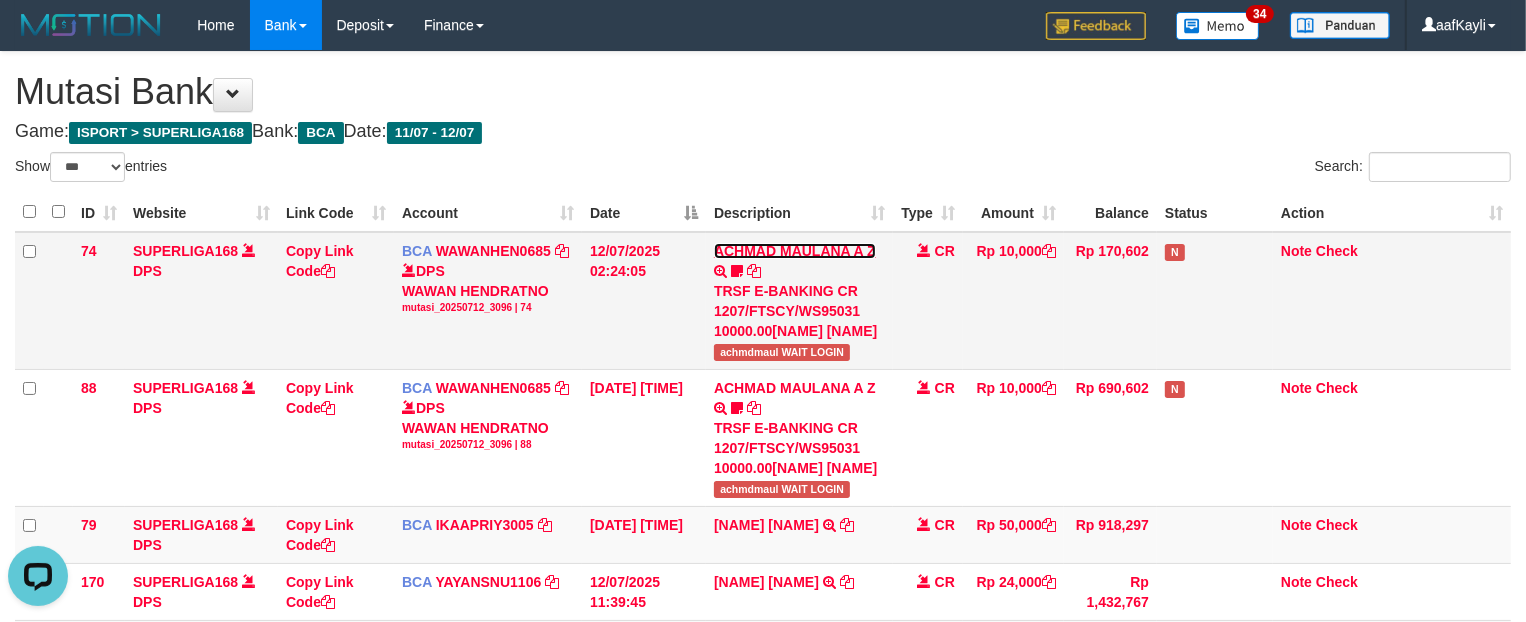 scroll, scrollTop: 0, scrollLeft: 0, axis: both 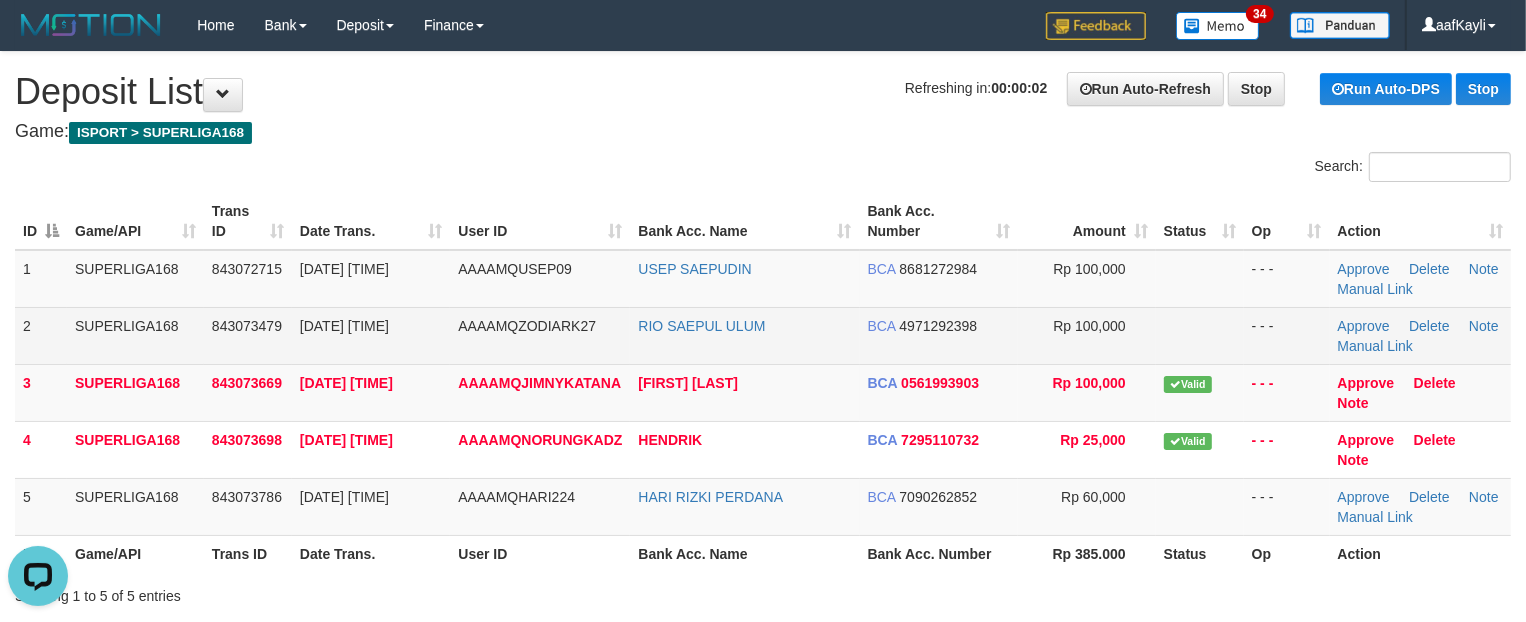 click on "BCA
4971292398" at bounding box center (939, 335) 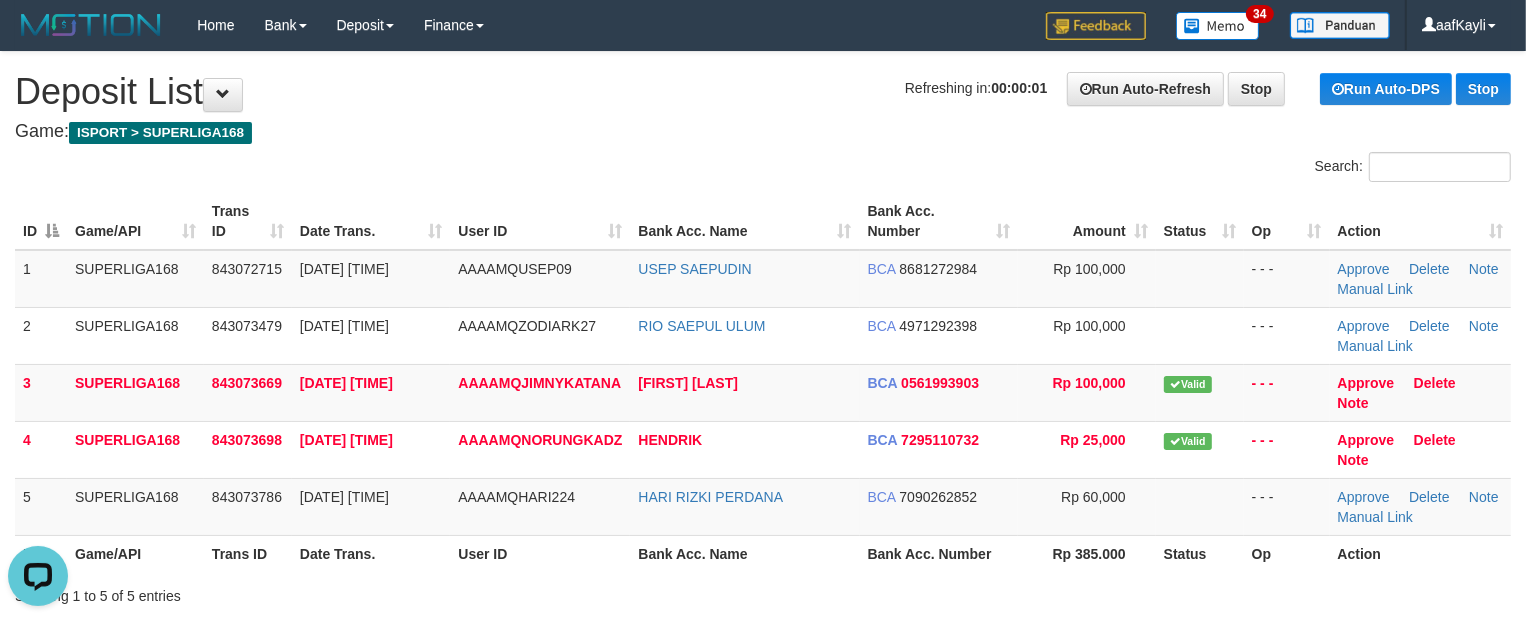 scroll, scrollTop: 502, scrollLeft: 0, axis: vertical 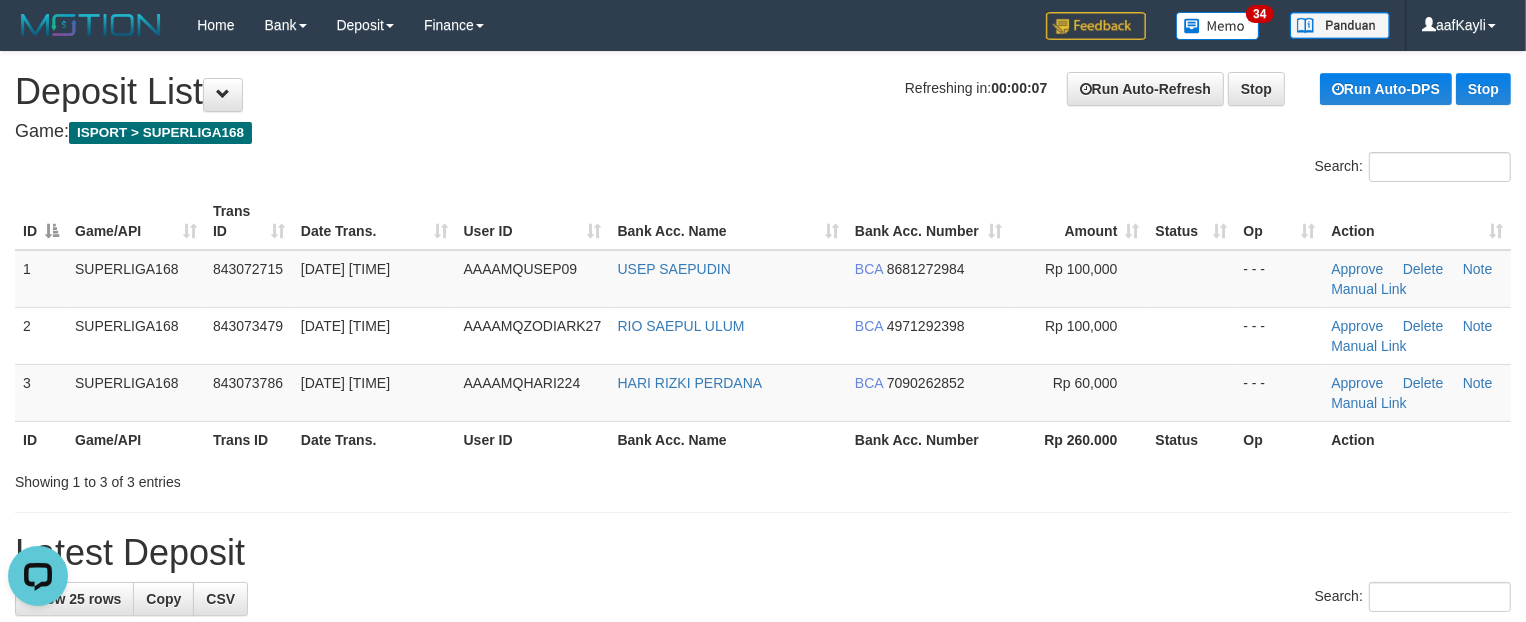 click on "Bank Acc. Number" at bounding box center [928, 439] 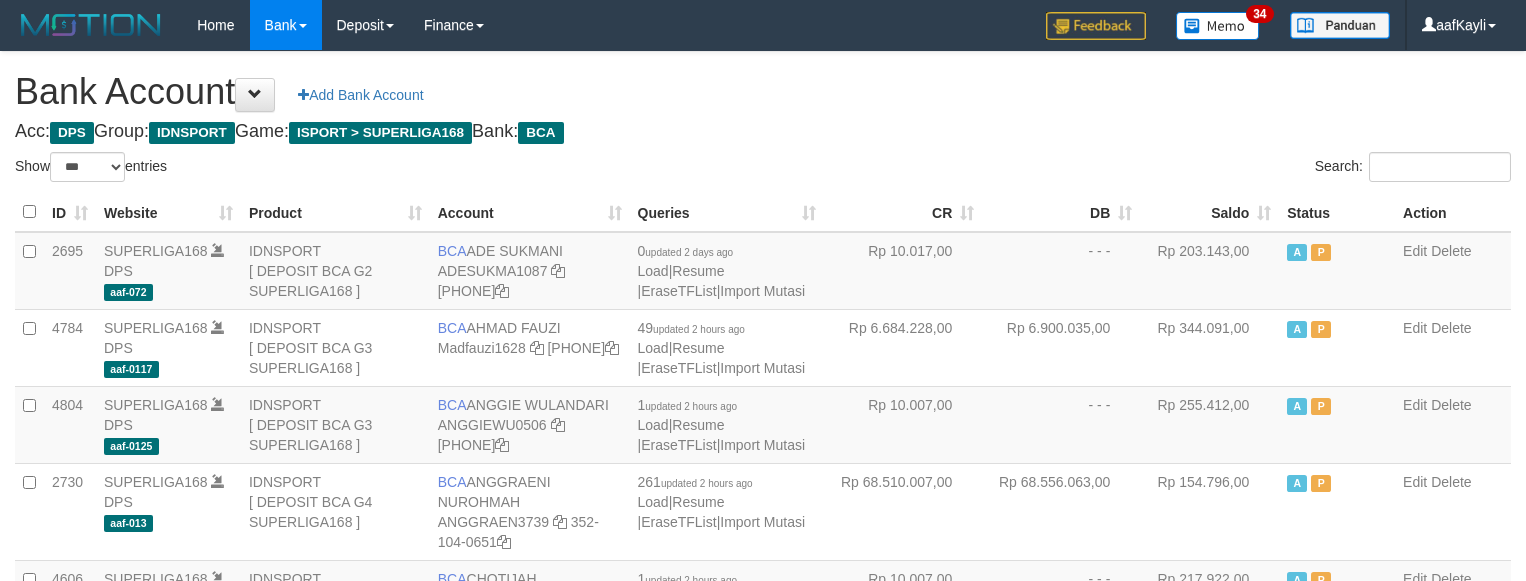 select on "***" 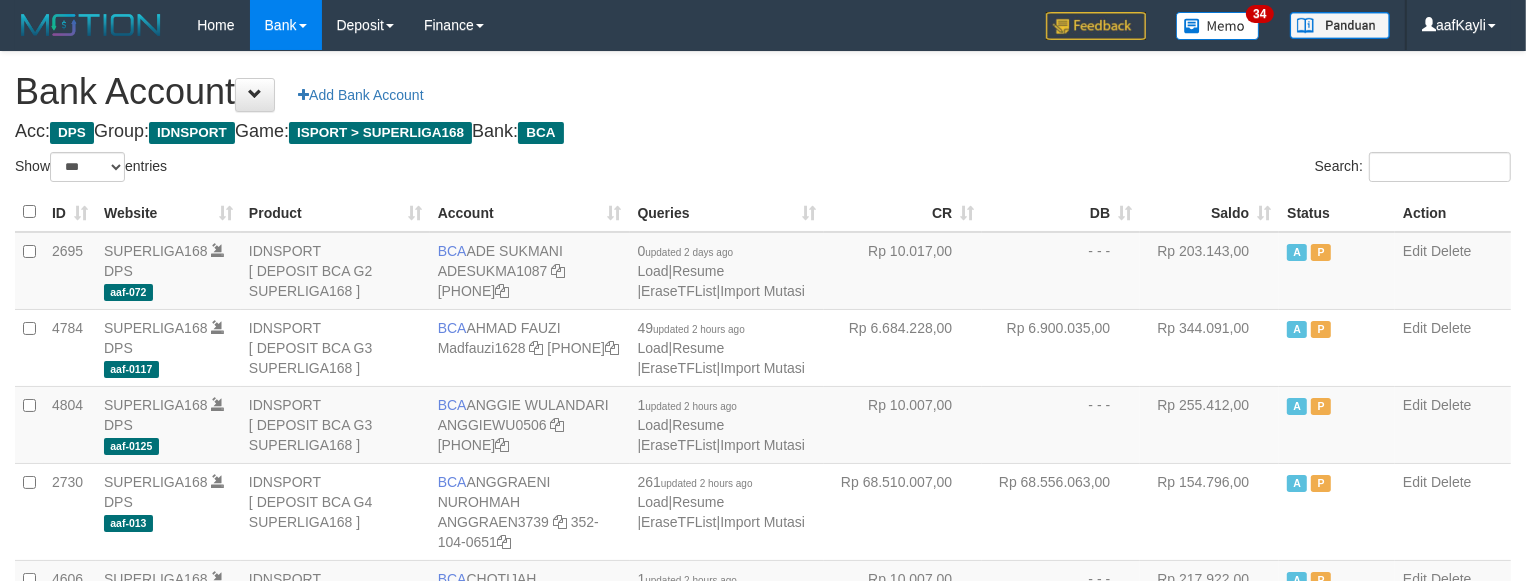 scroll, scrollTop: 1796, scrollLeft: 0, axis: vertical 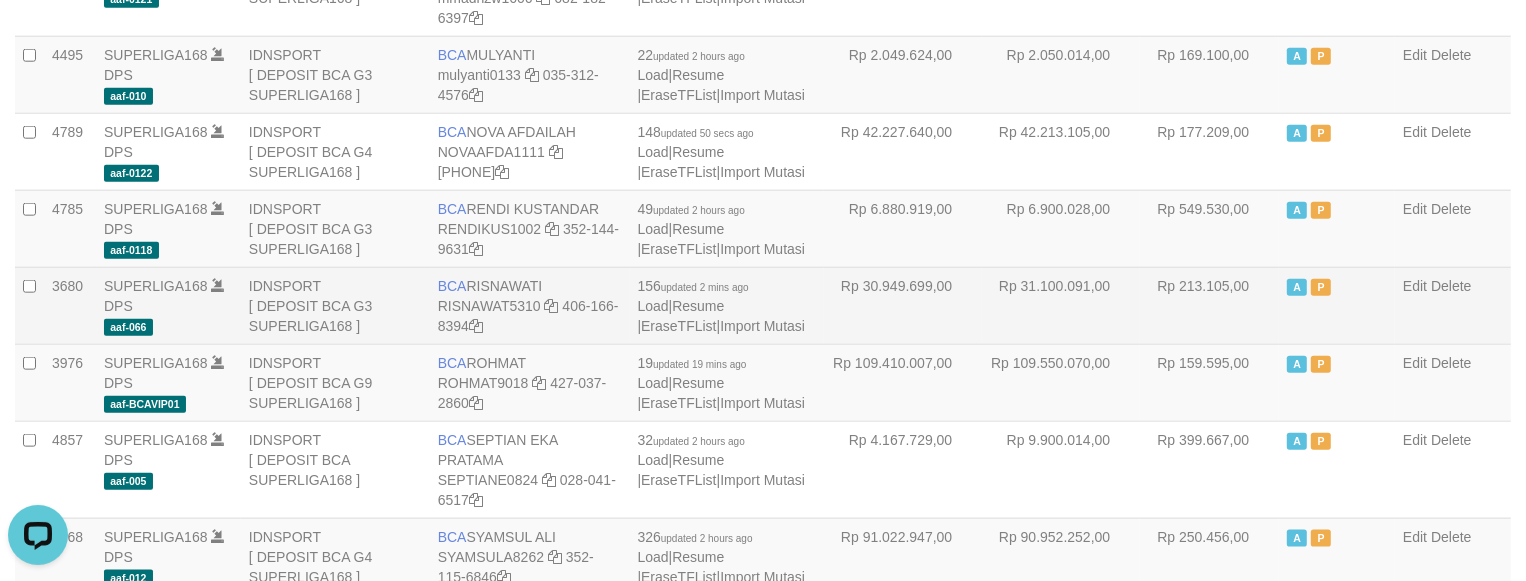 click on "Rp 213.105,00" at bounding box center [1209, 305] 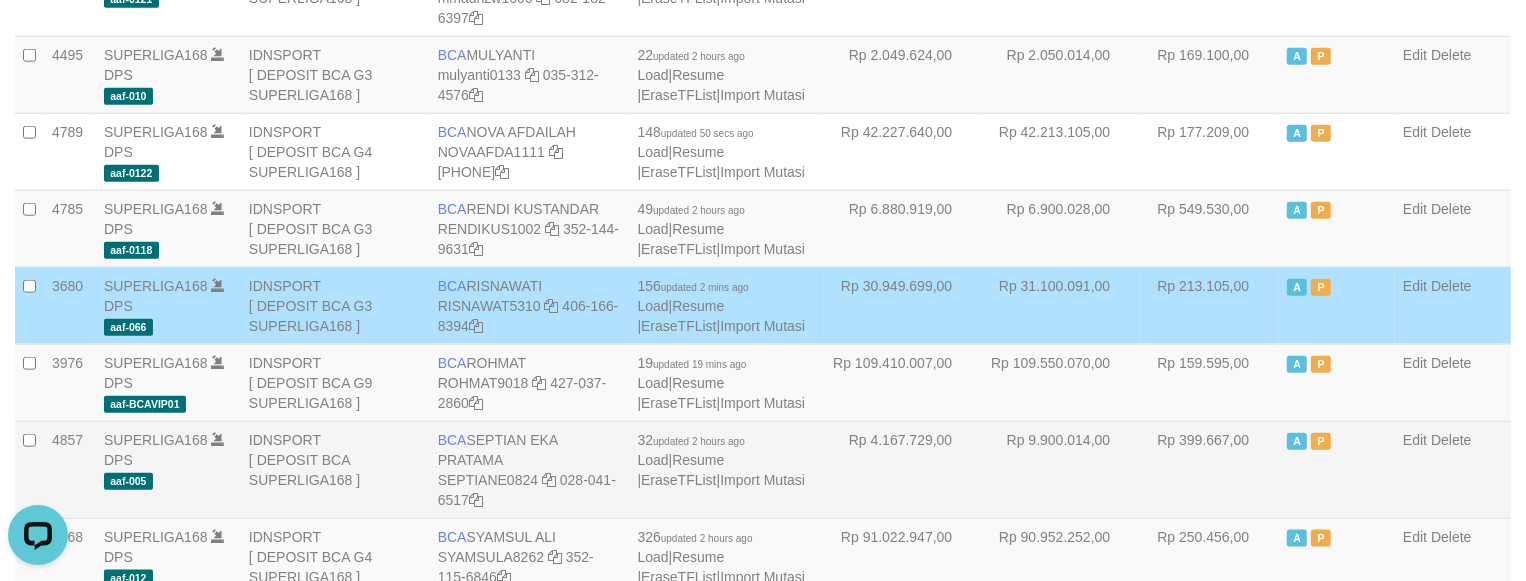 scroll, scrollTop: 2278, scrollLeft: 0, axis: vertical 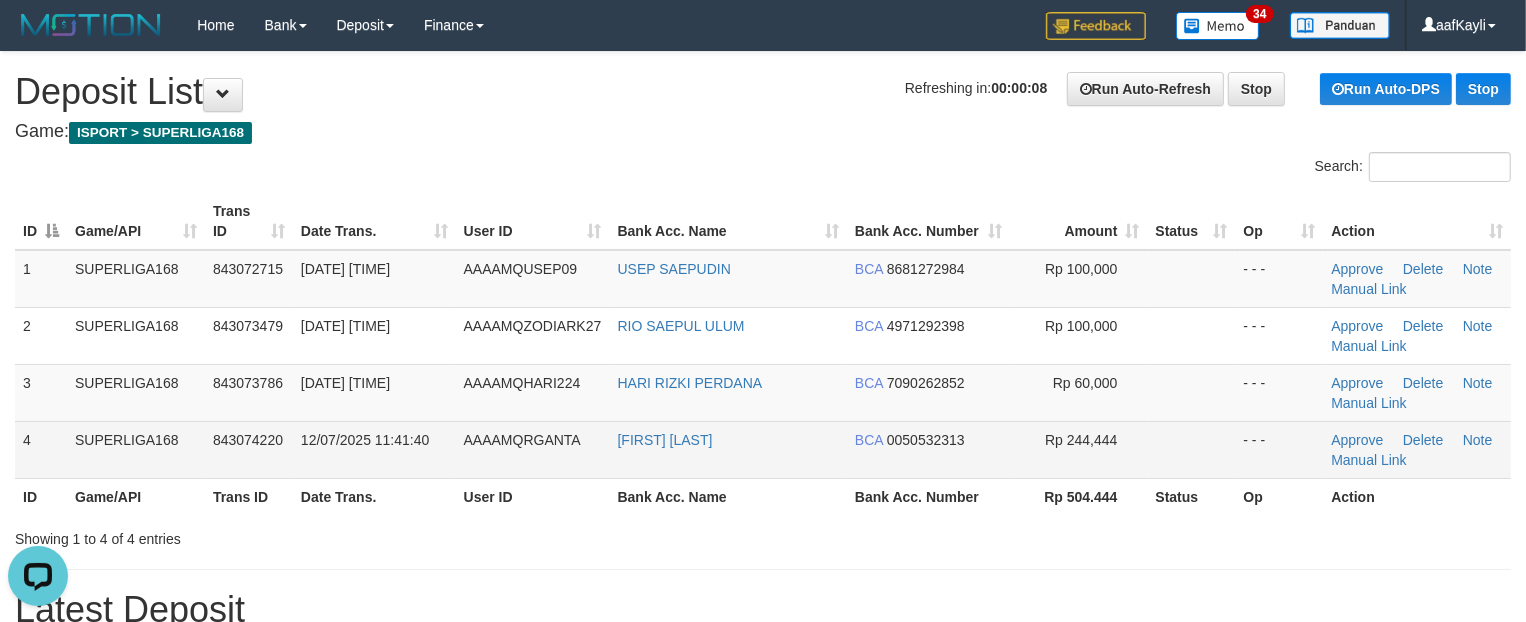 drag, startPoint x: 1200, startPoint y: 353, endPoint x: 1236, endPoint y: 437, distance: 91.389275 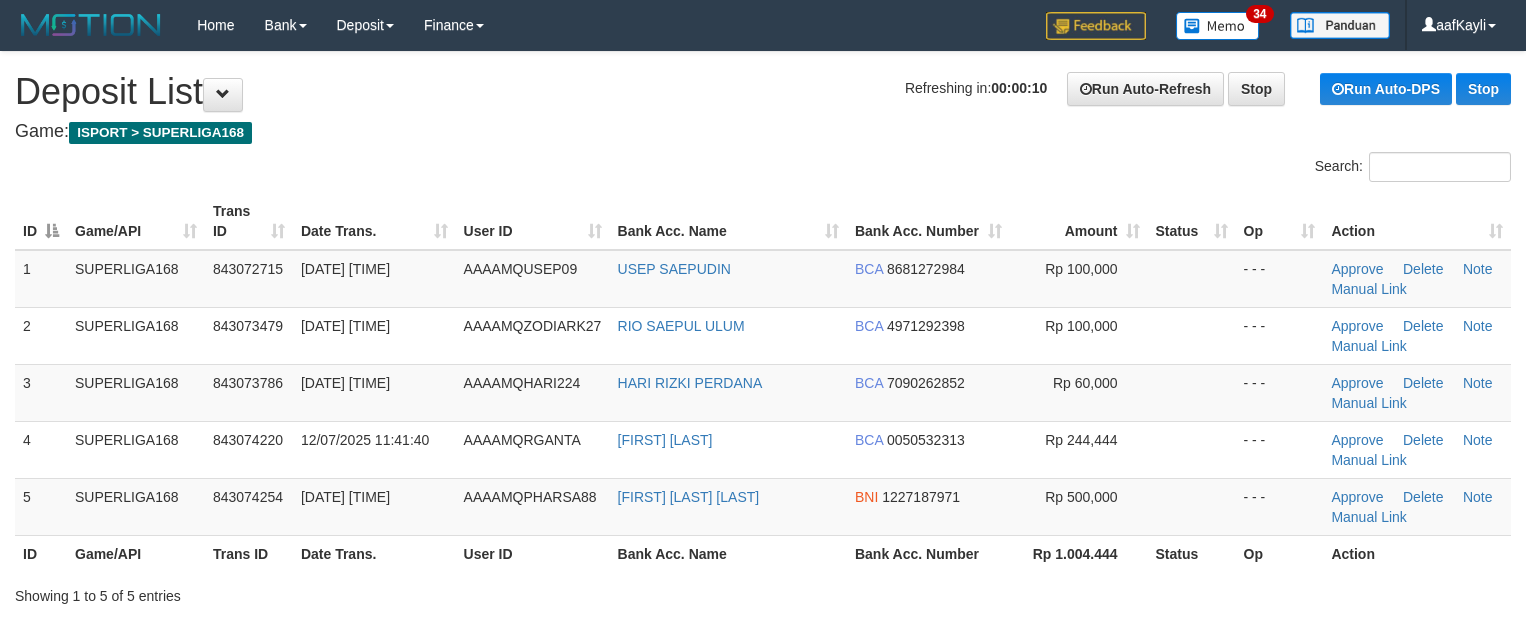 scroll, scrollTop: 0, scrollLeft: 0, axis: both 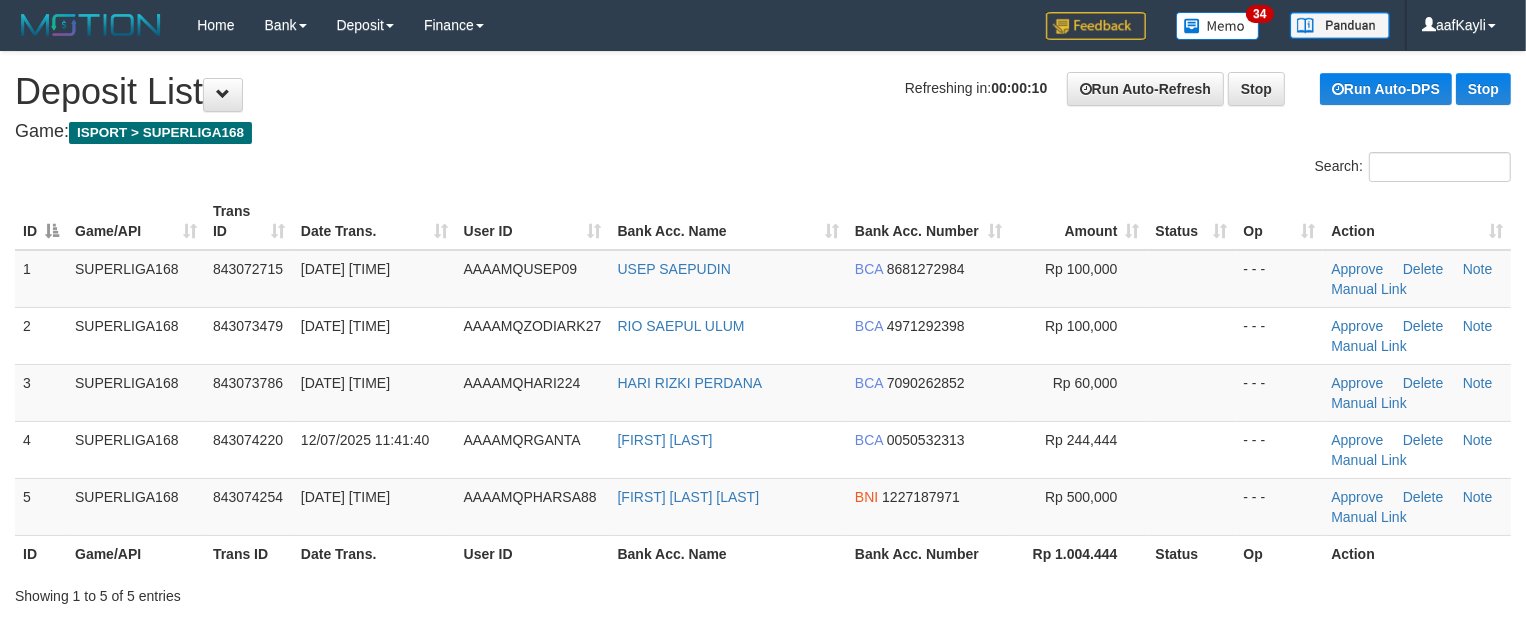 click at bounding box center [1192, 335] 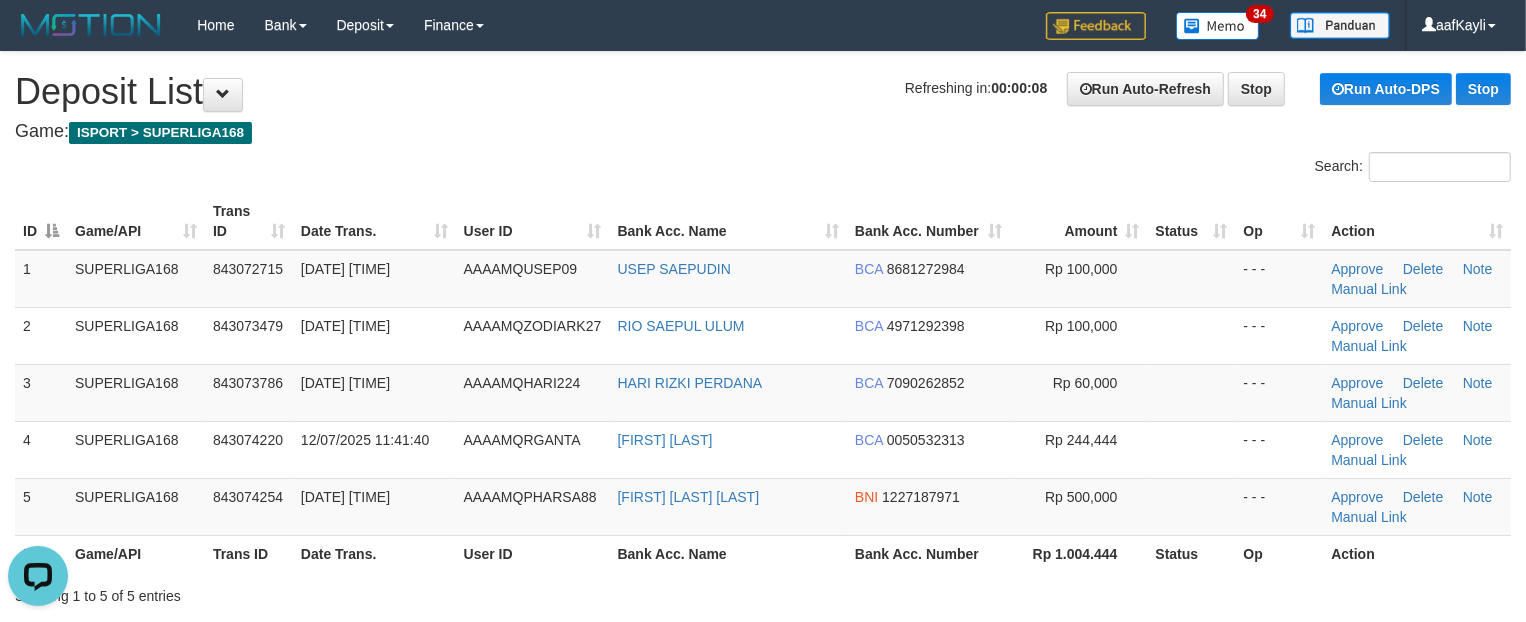 scroll, scrollTop: 0, scrollLeft: 0, axis: both 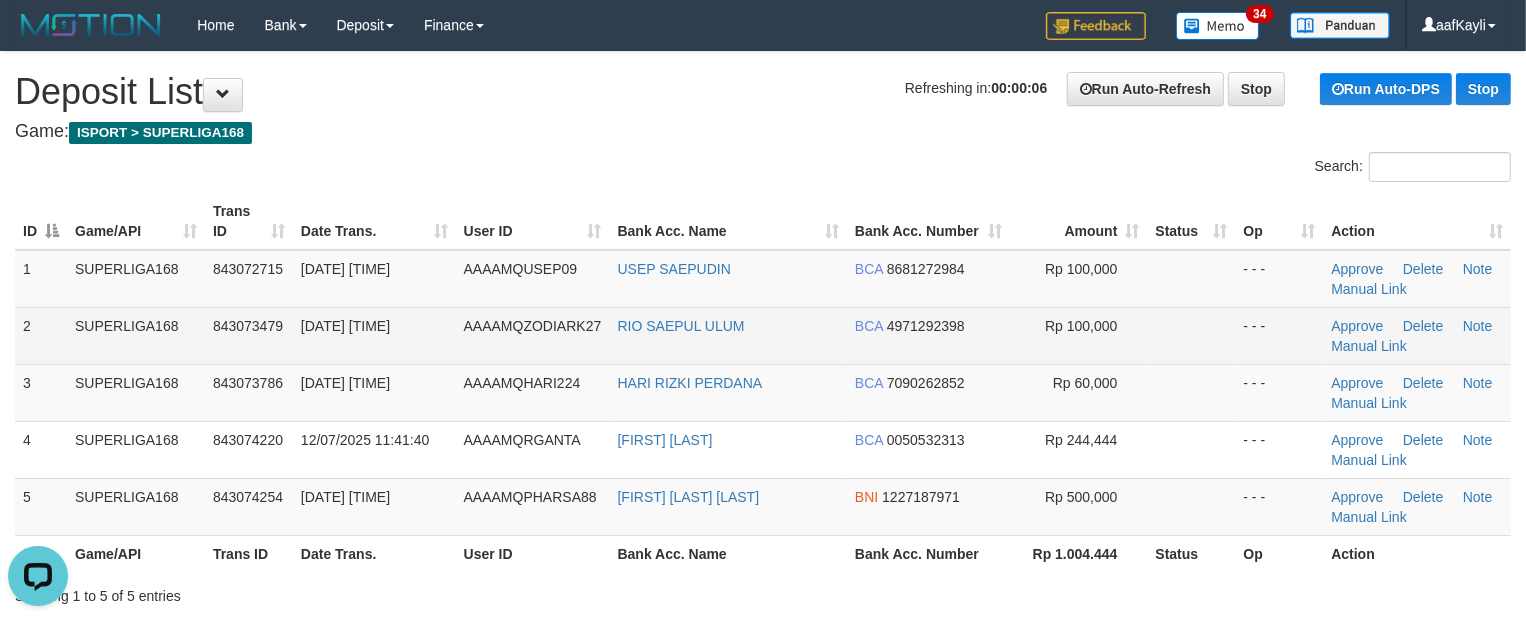 click at bounding box center [1192, 335] 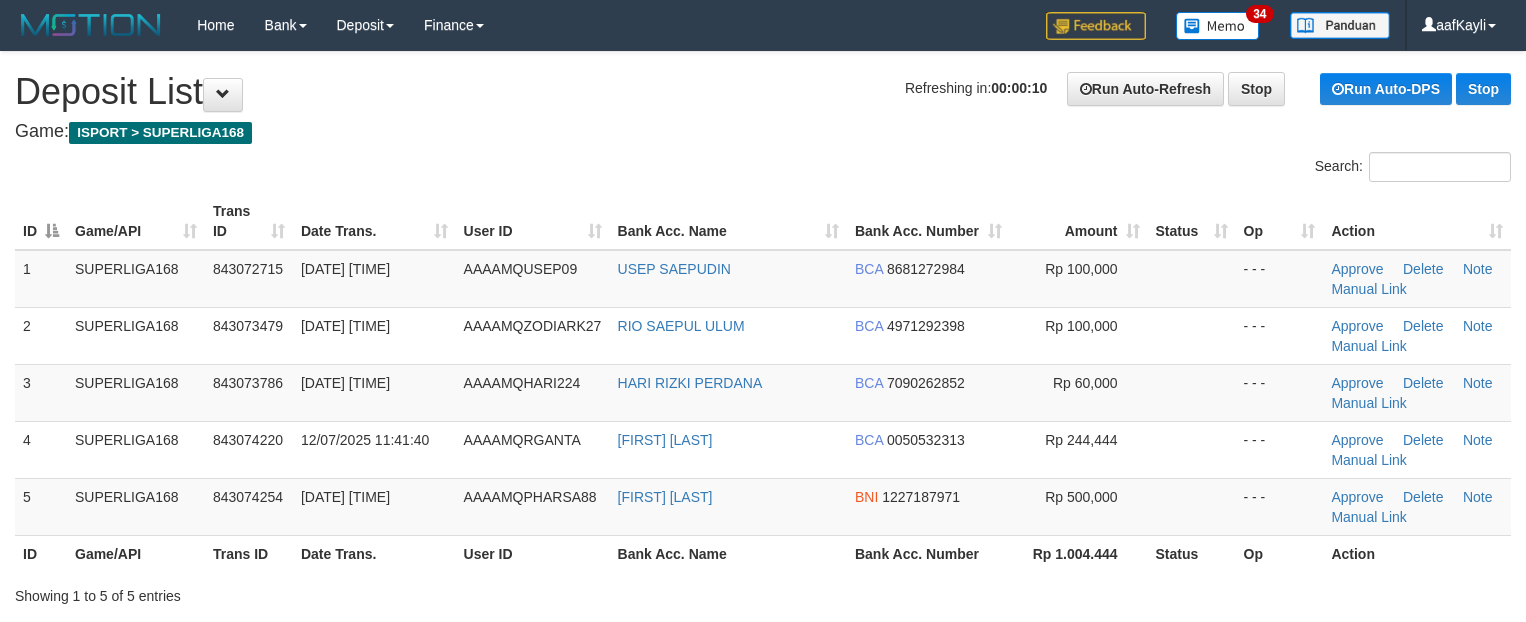 scroll, scrollTop: 0, scrollLeft: 0, axis: both 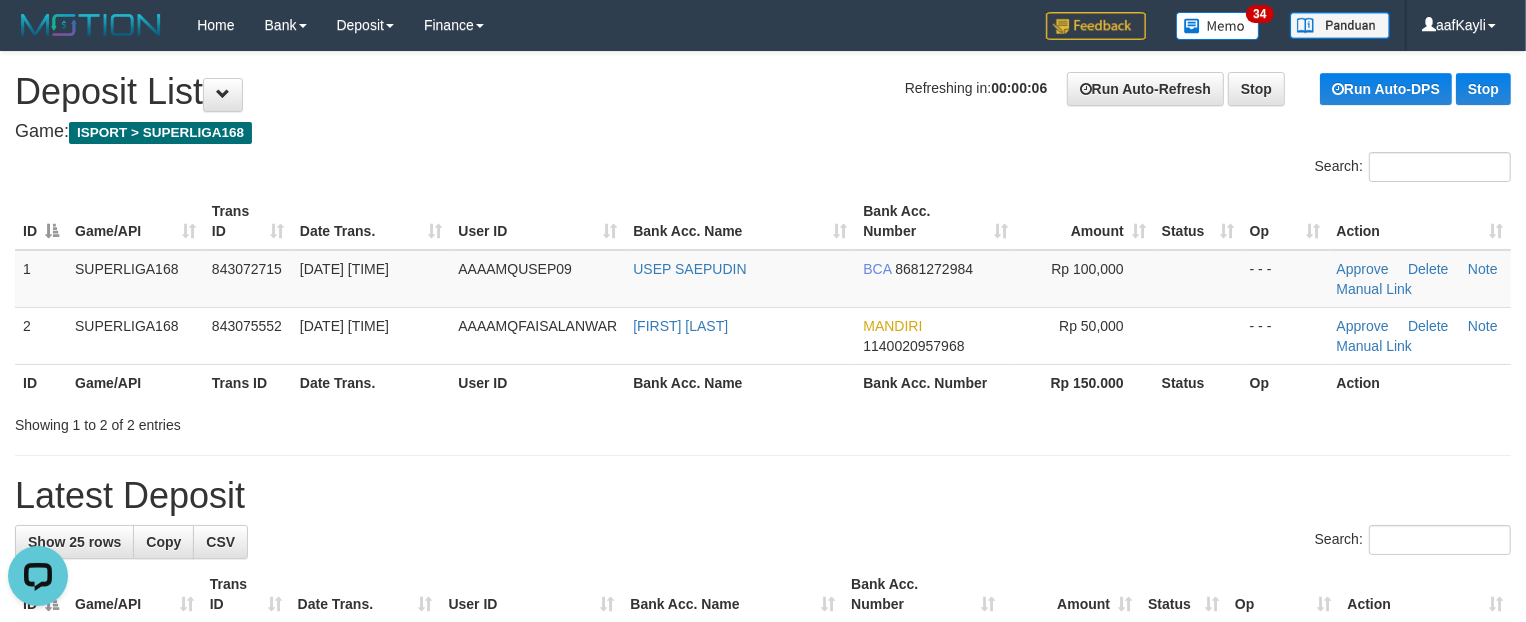 click on "**********" at bounding box center [763, 887] 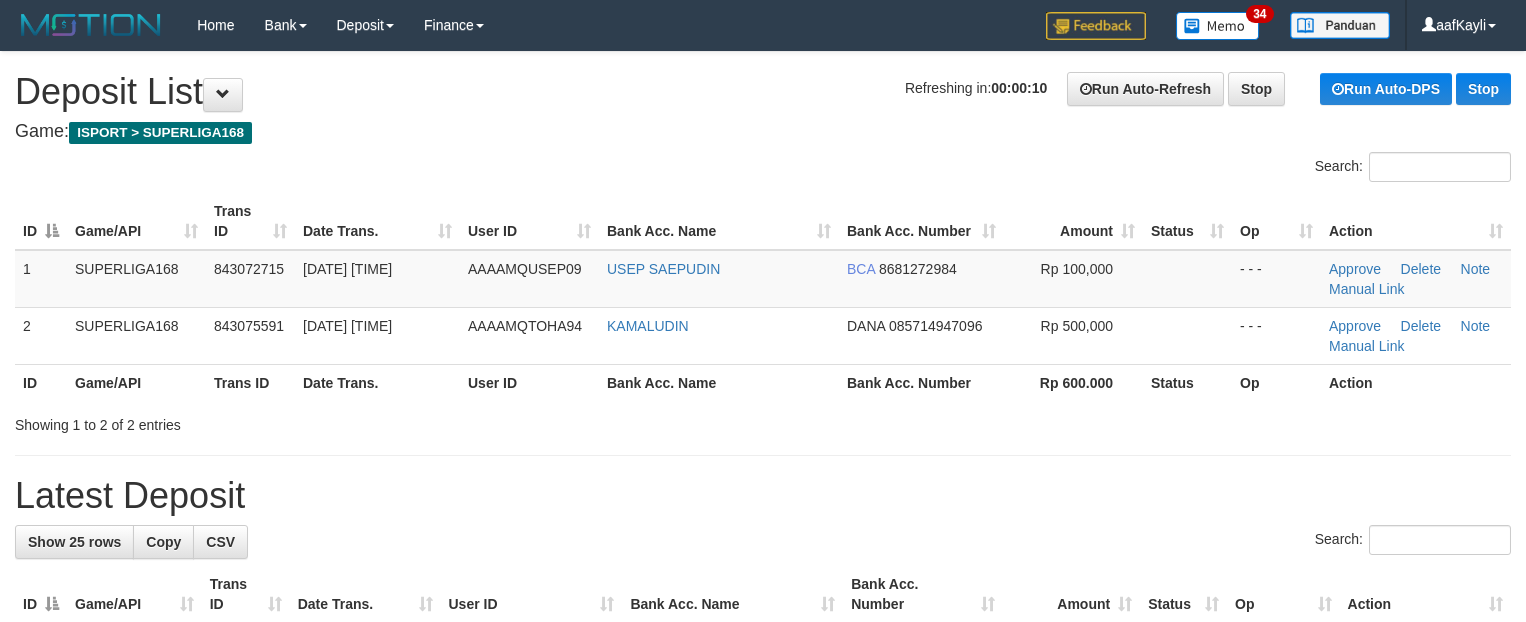scroll, scrollTop: 0, scrollLeft: 0, axis: both 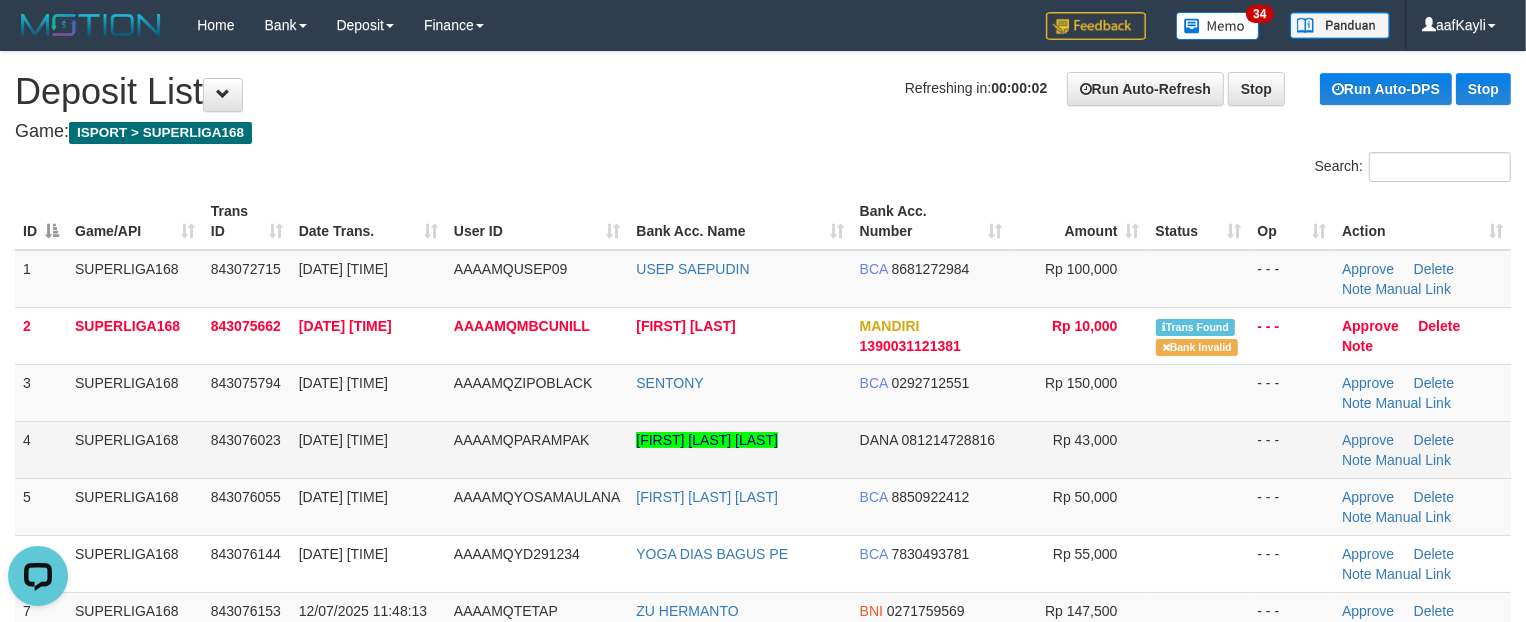 click on "- - -" at bounding box center (1292, 449) 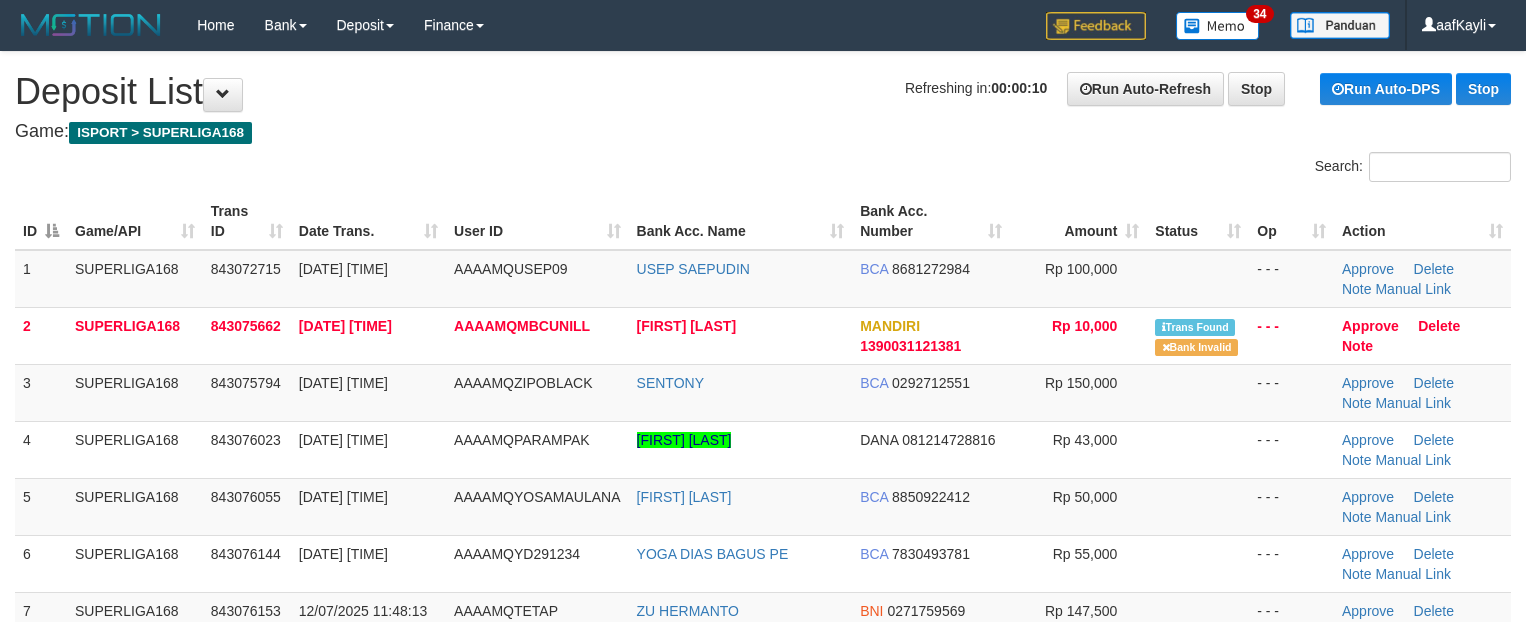 scroll, scrollTop: 0, scrollLeft: 0, axis: both 